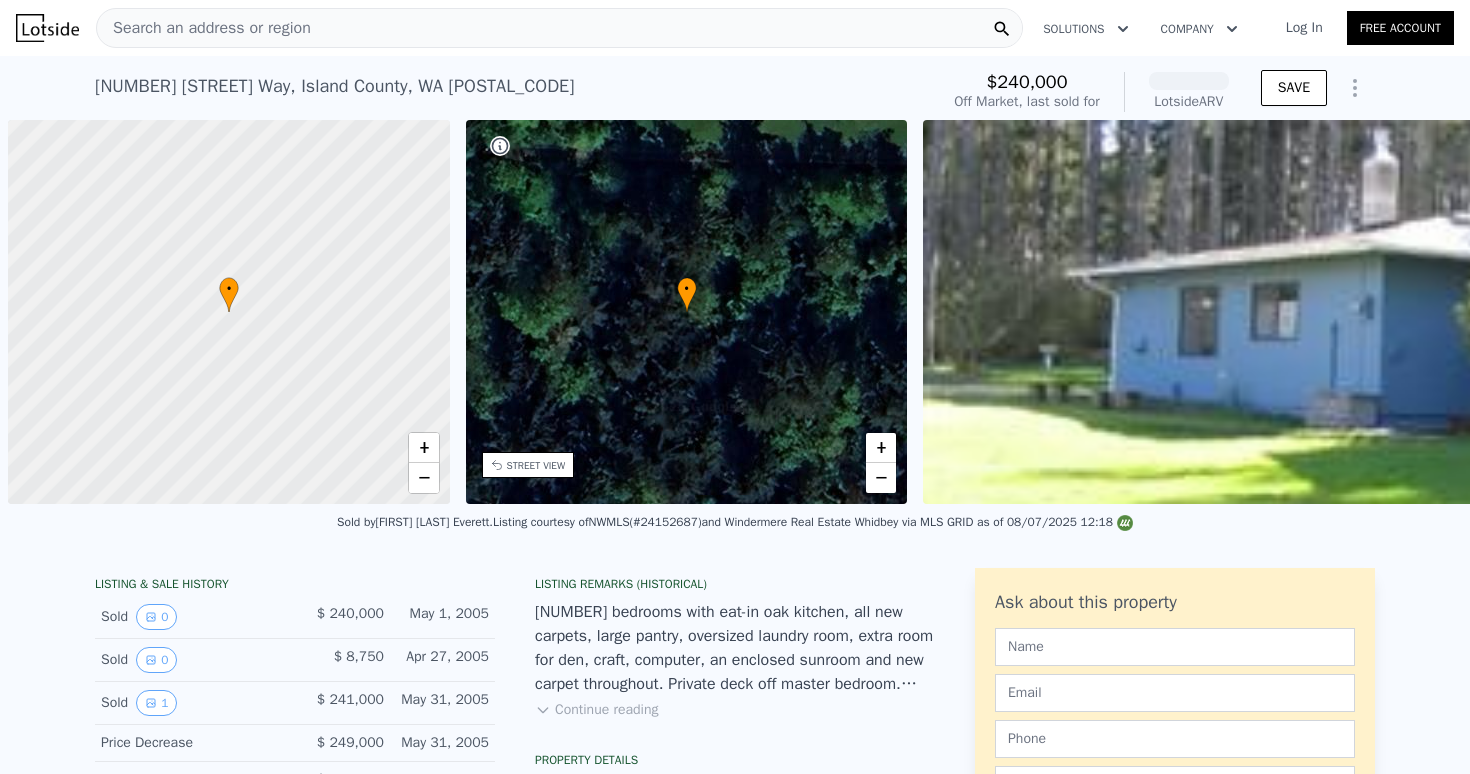 scroll, scrollTop: 0, scrollLeft: 0, axis: both 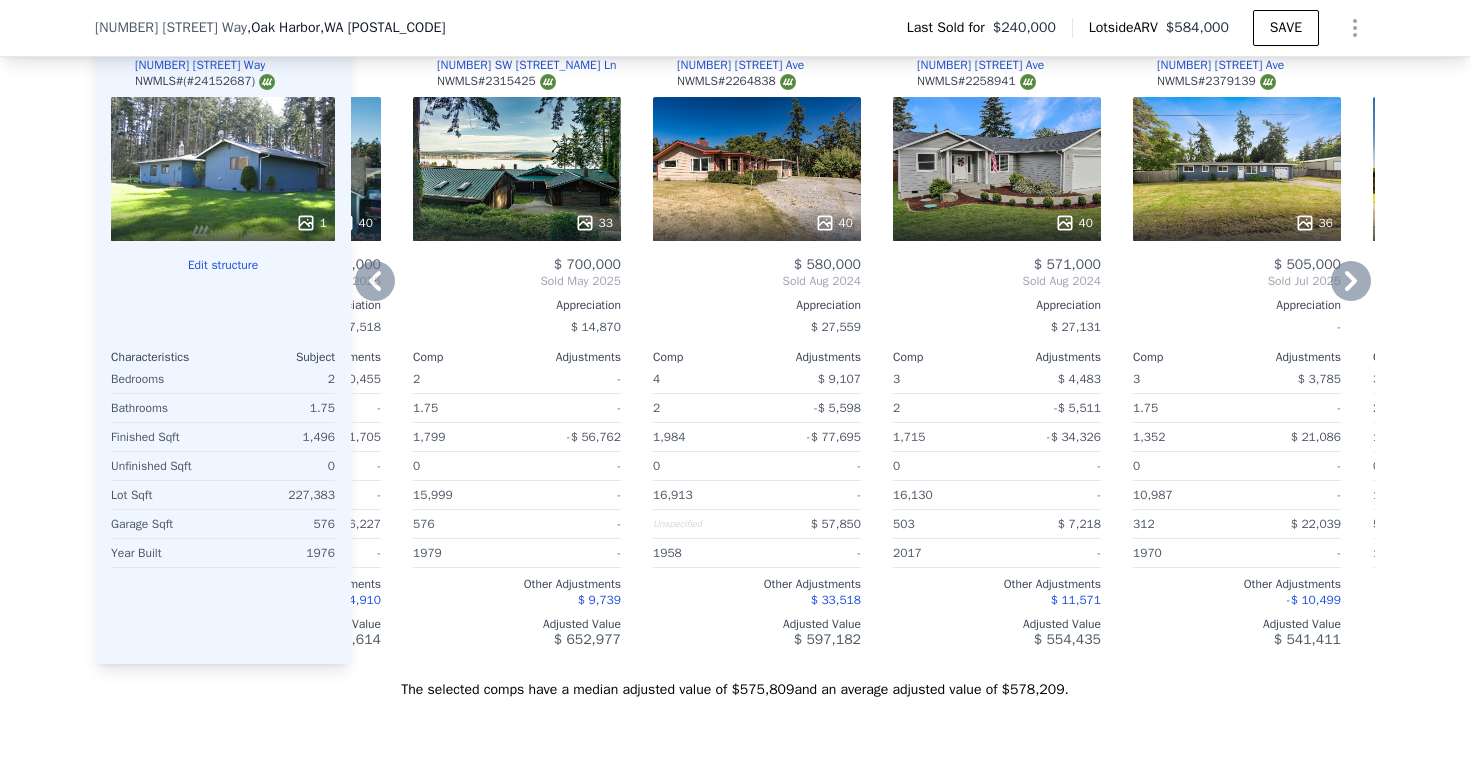 click on "[NUMBER] SW [STREET_NAME] Ln" at bounding box center [526, 65] 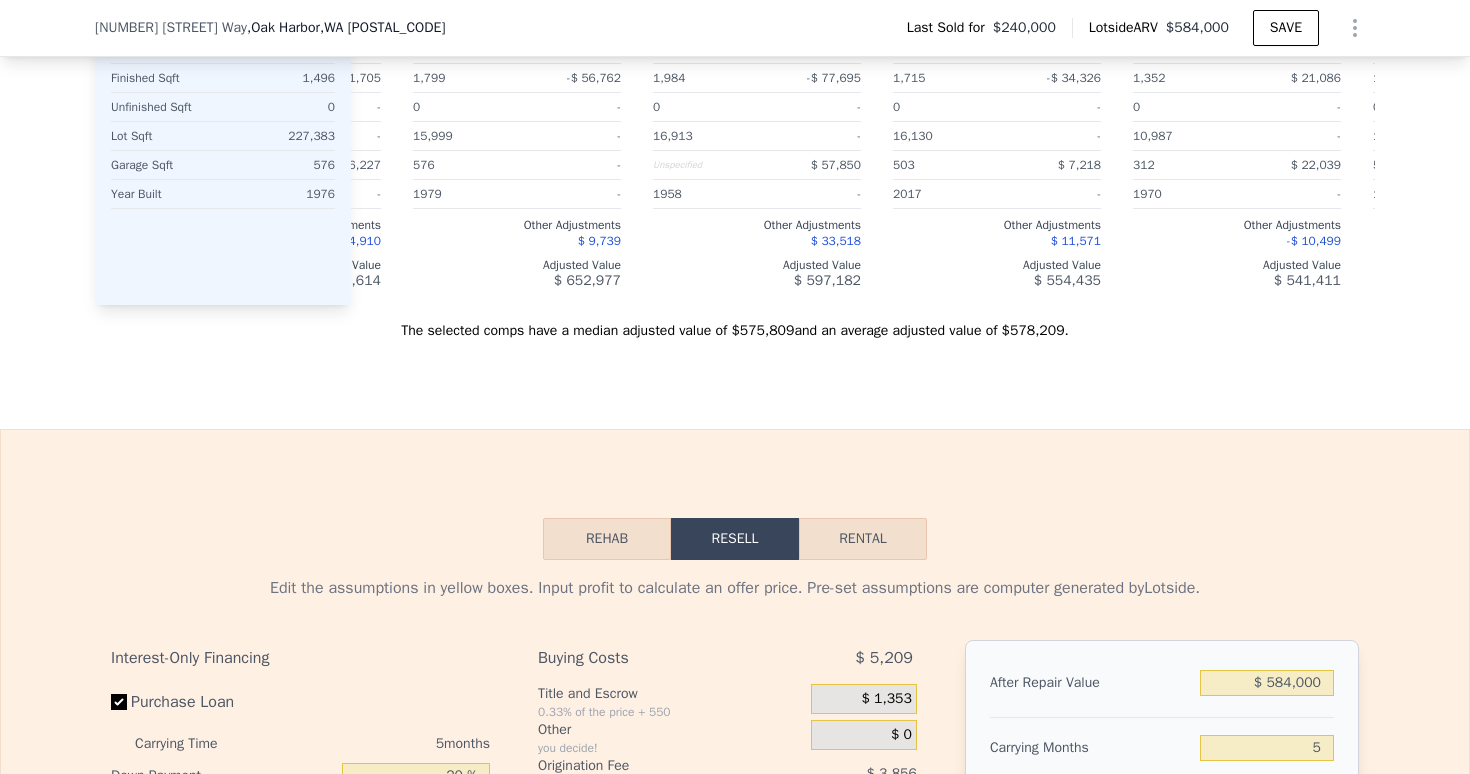 scroll, scrollTop: 2882, scrollLeft: 0, axis: vertical 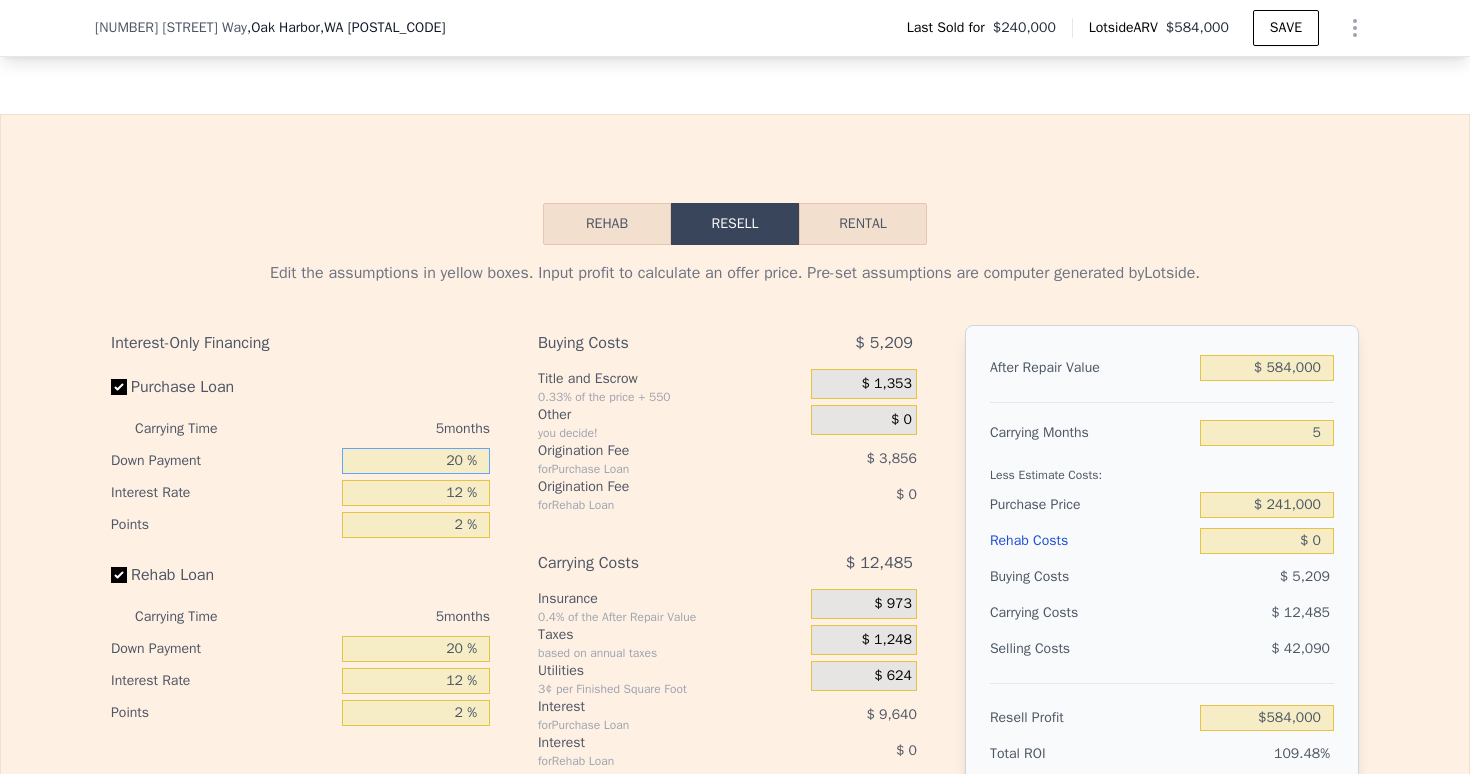click on "20 %" at bounding box center [416, 461] 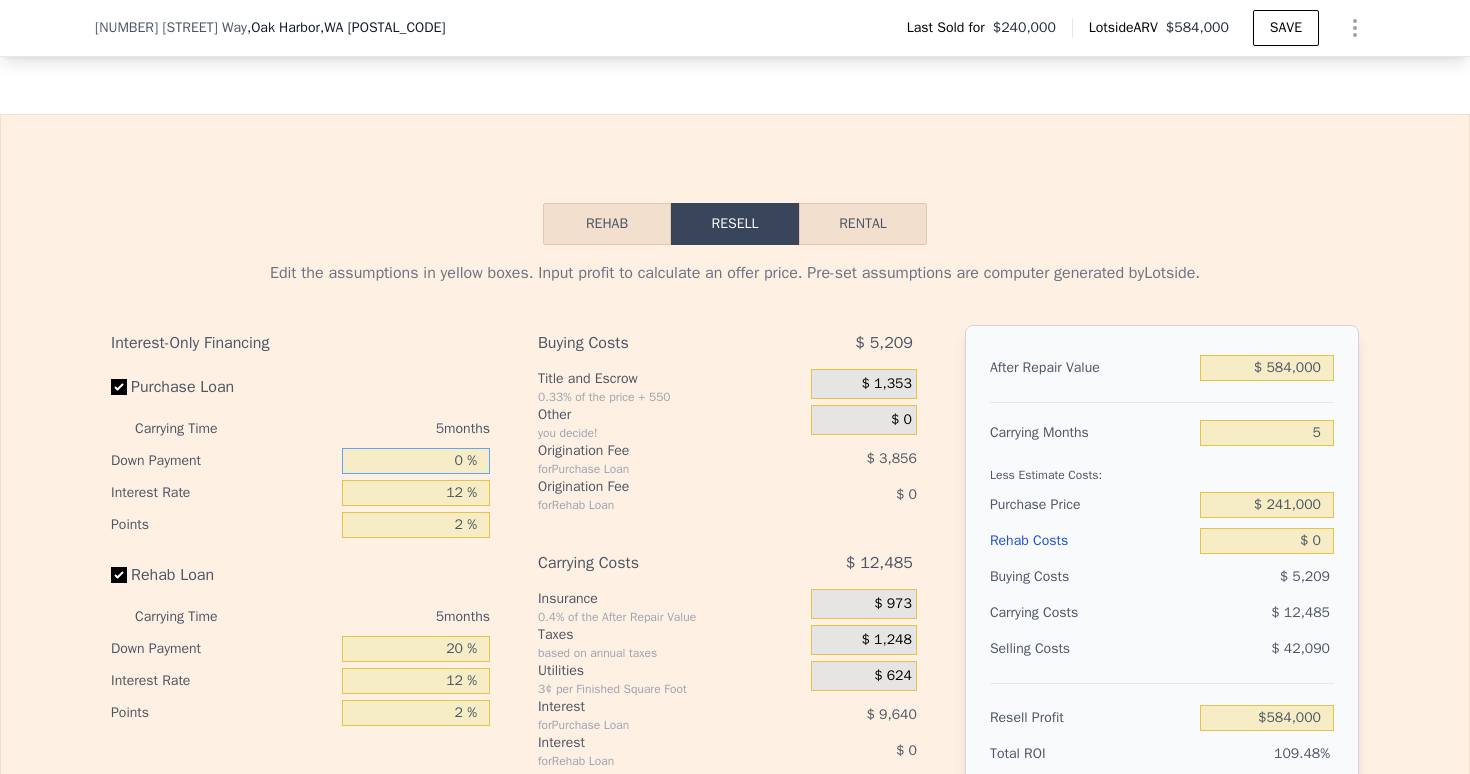 type on "10 %" 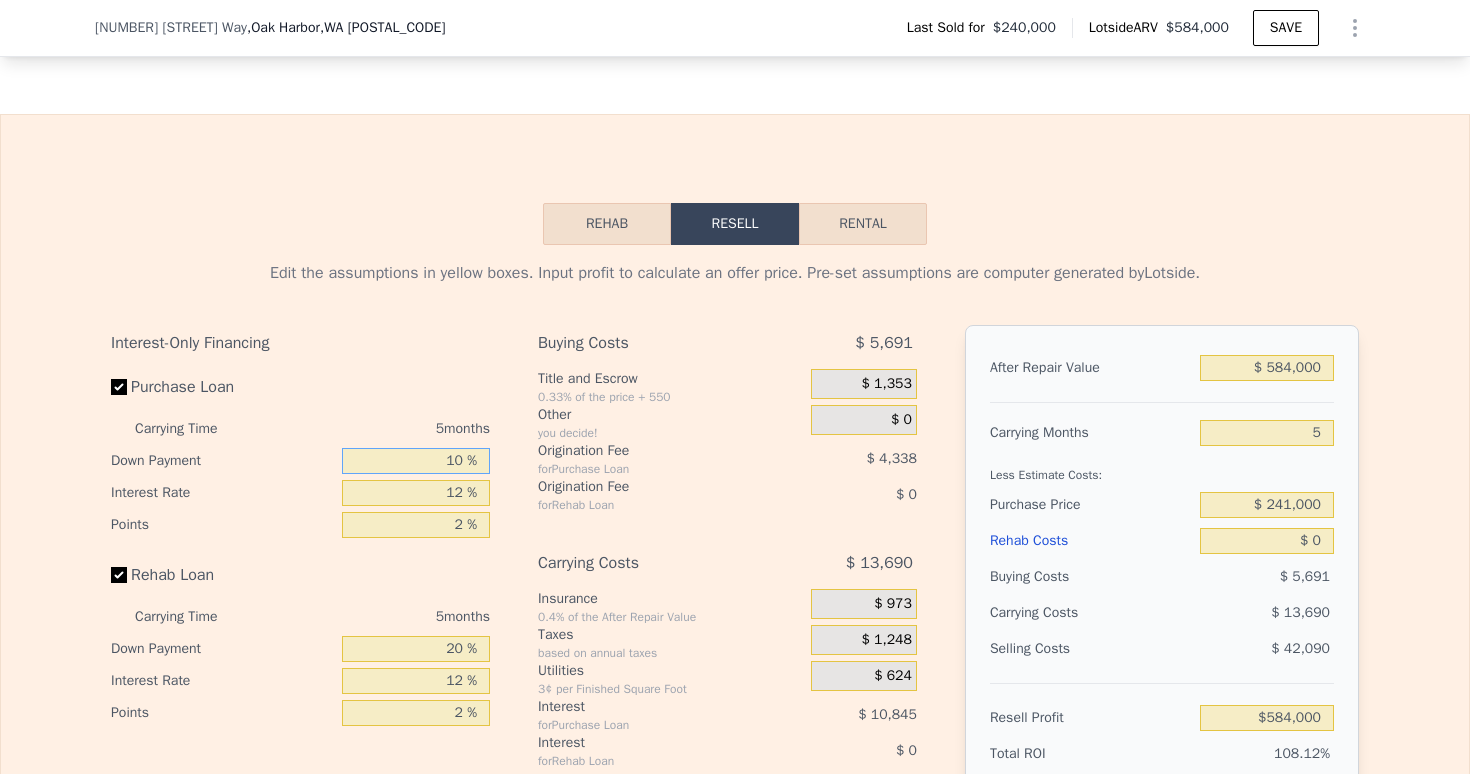 type on "$ 281,529" 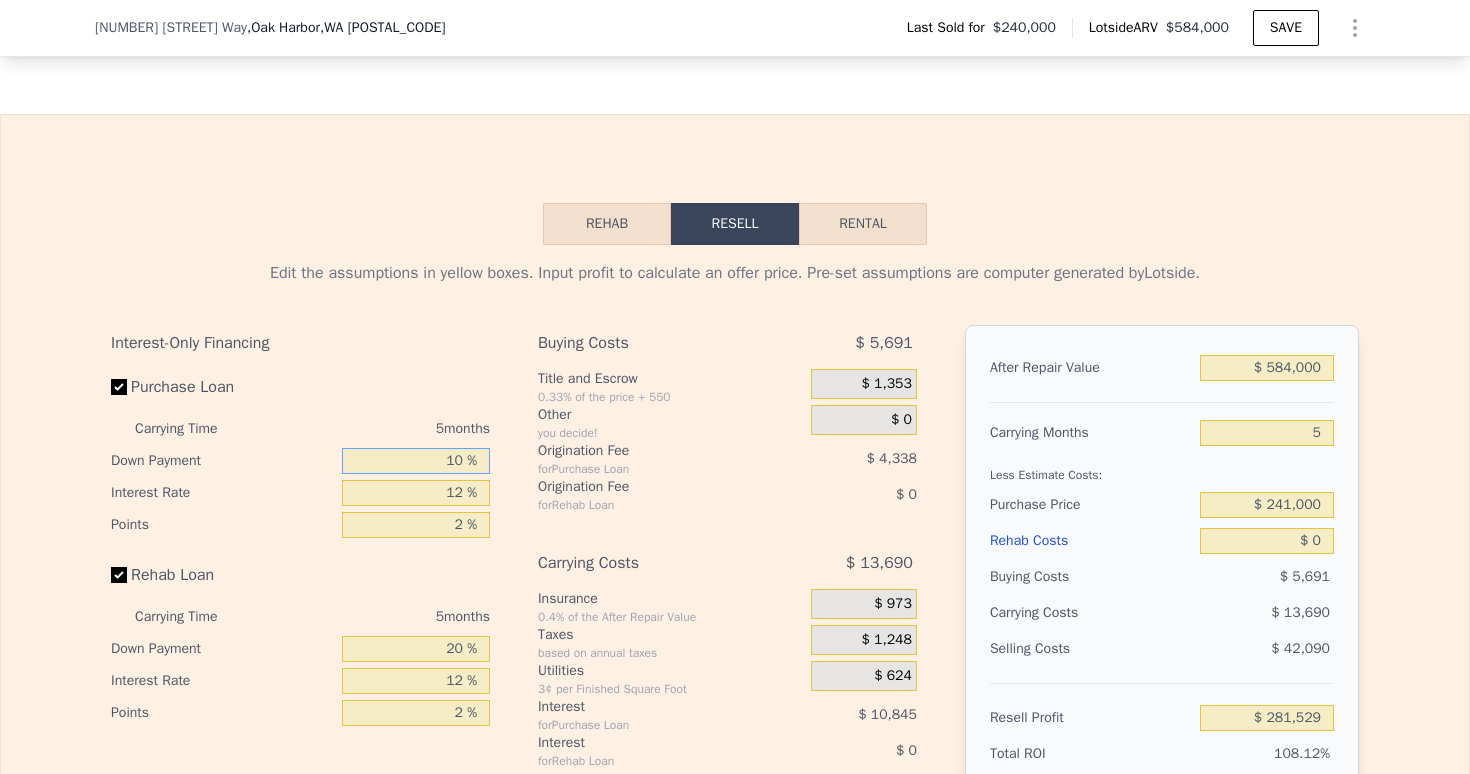 type on "10 %" 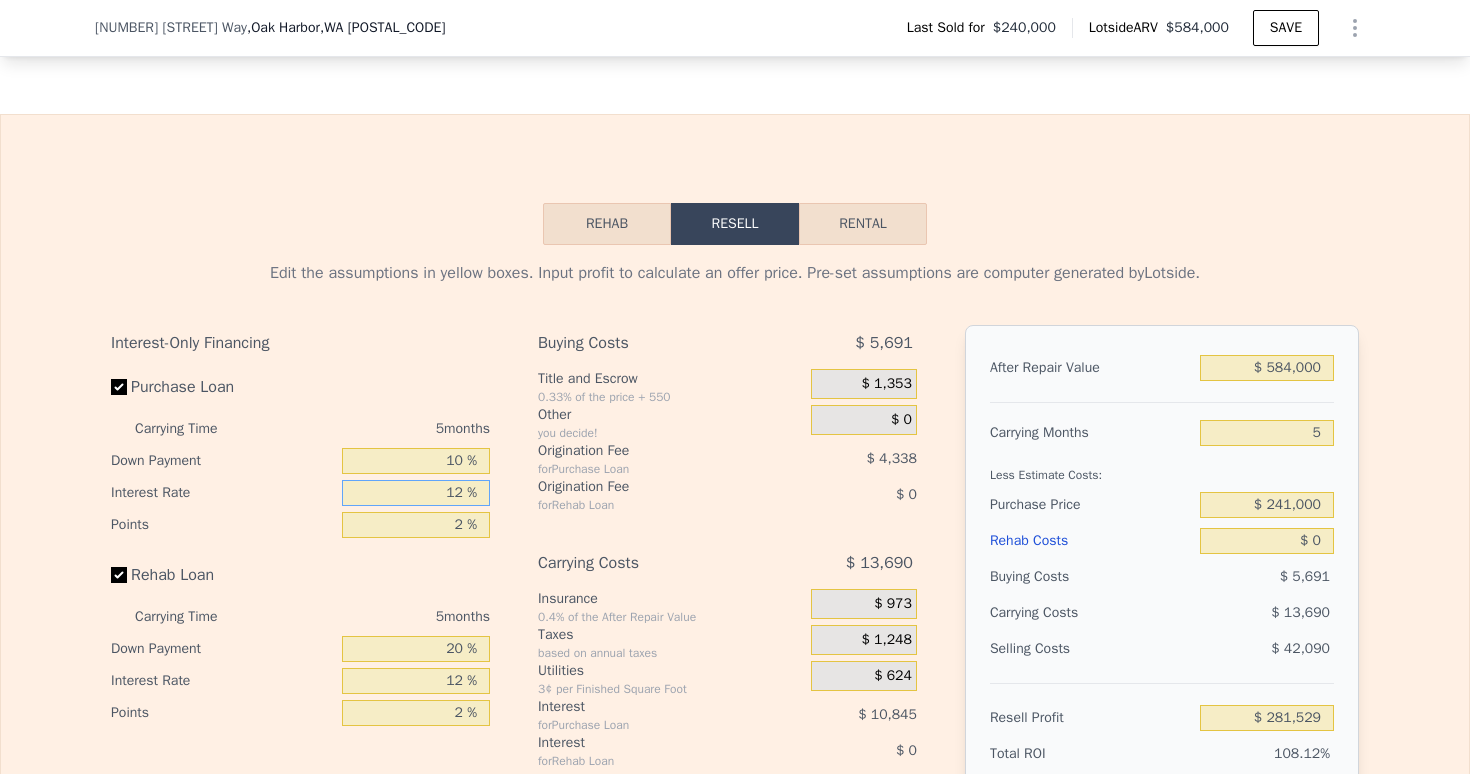 click on "12 %" at bounding box center (416, 493) 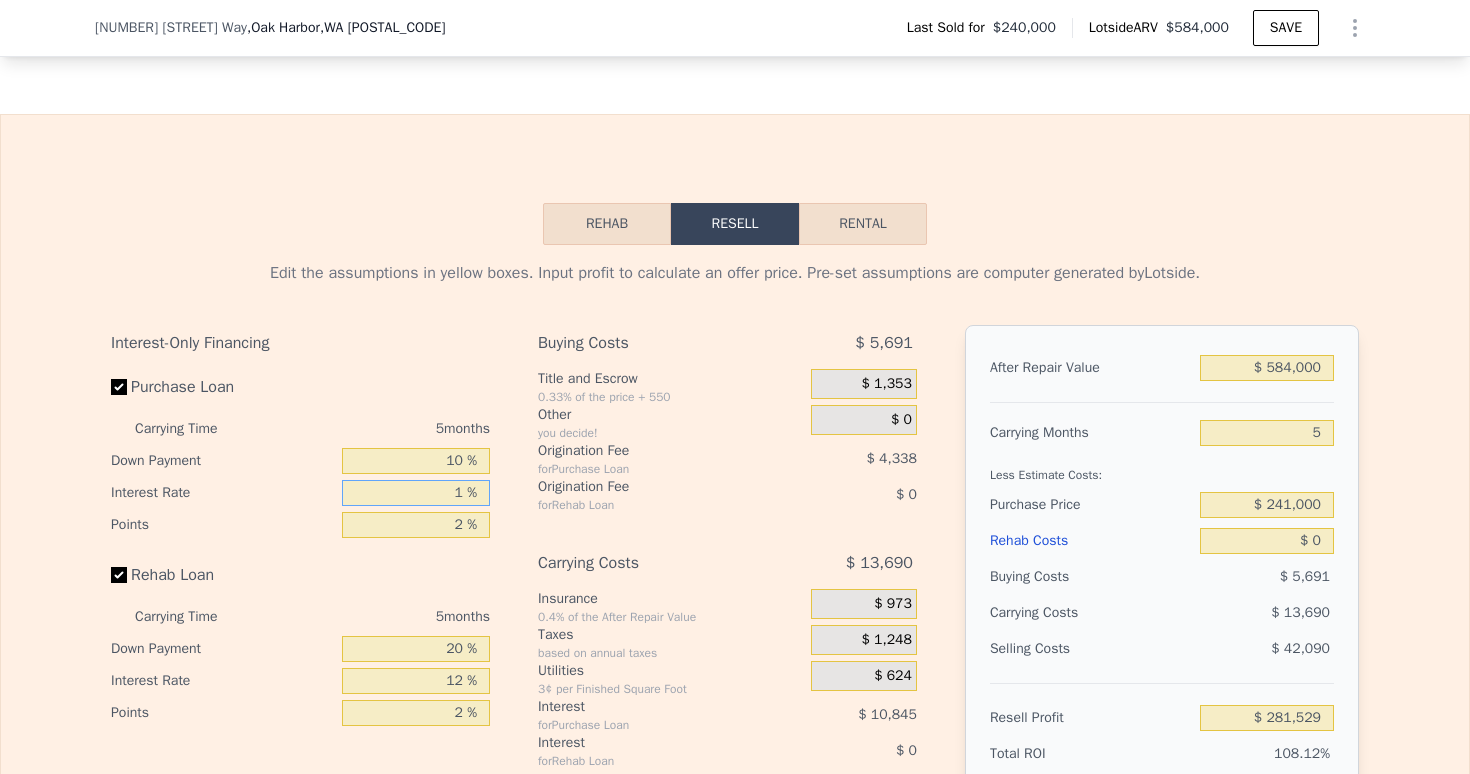 type on "$ 291,469" 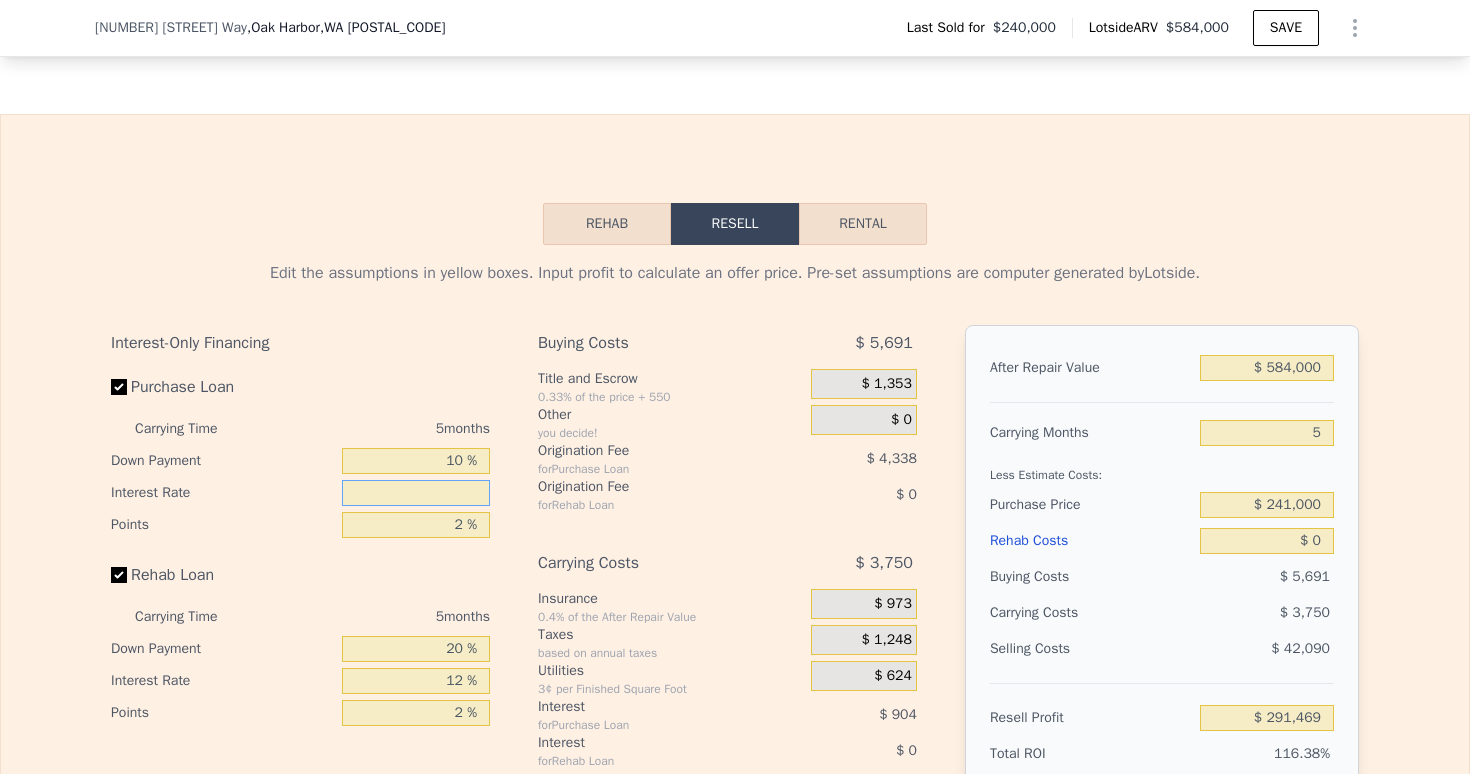 type on "9 %" 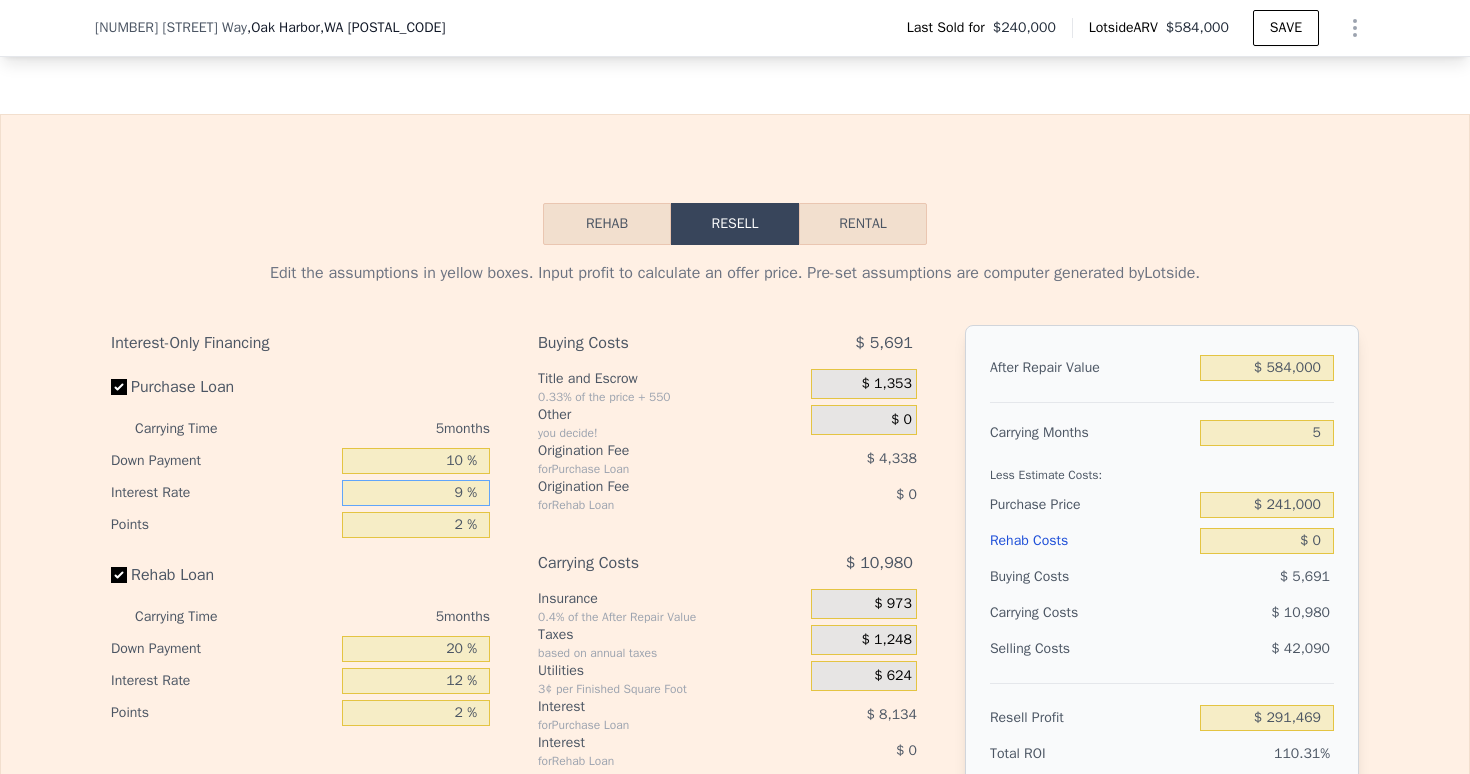 type on "$ 284,239" 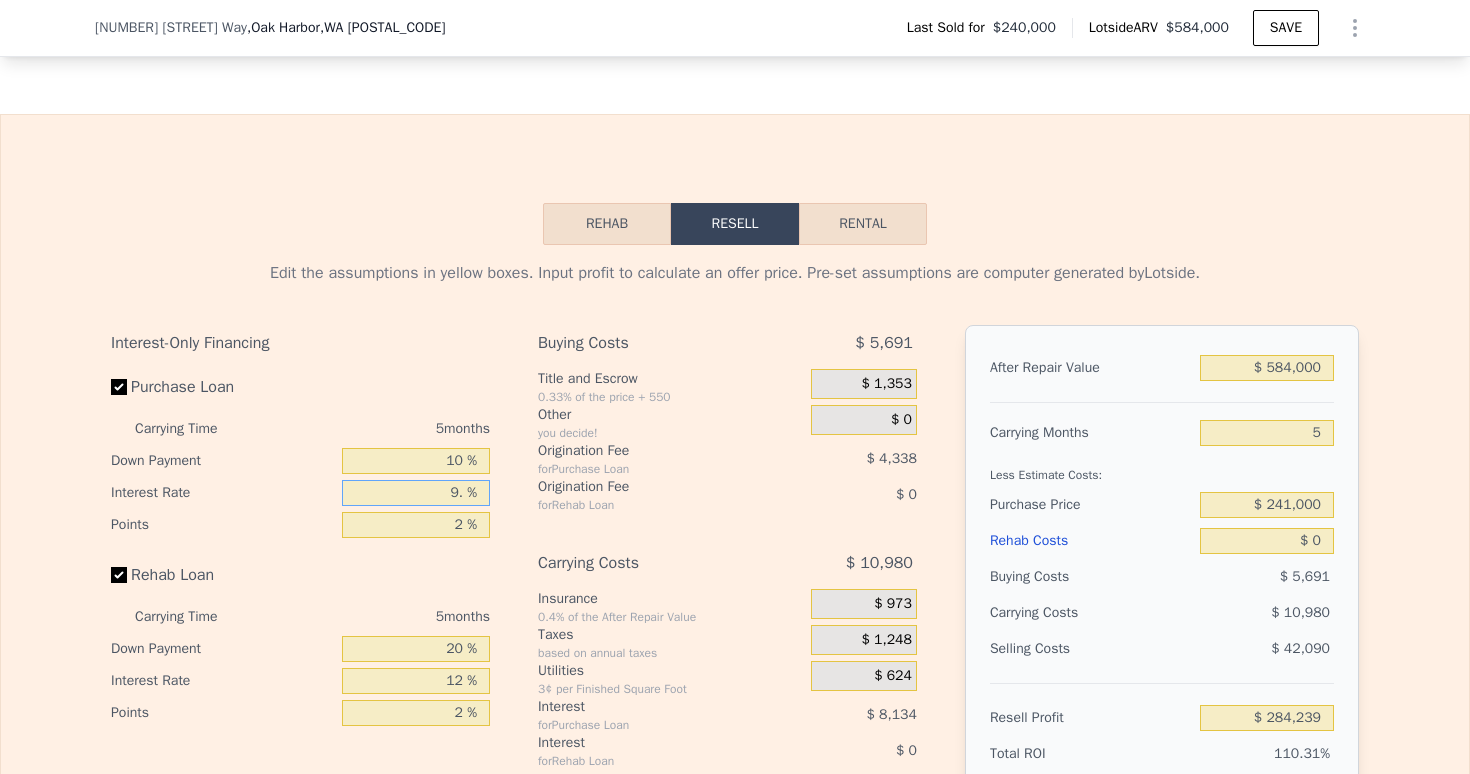 type on "9.5 %" 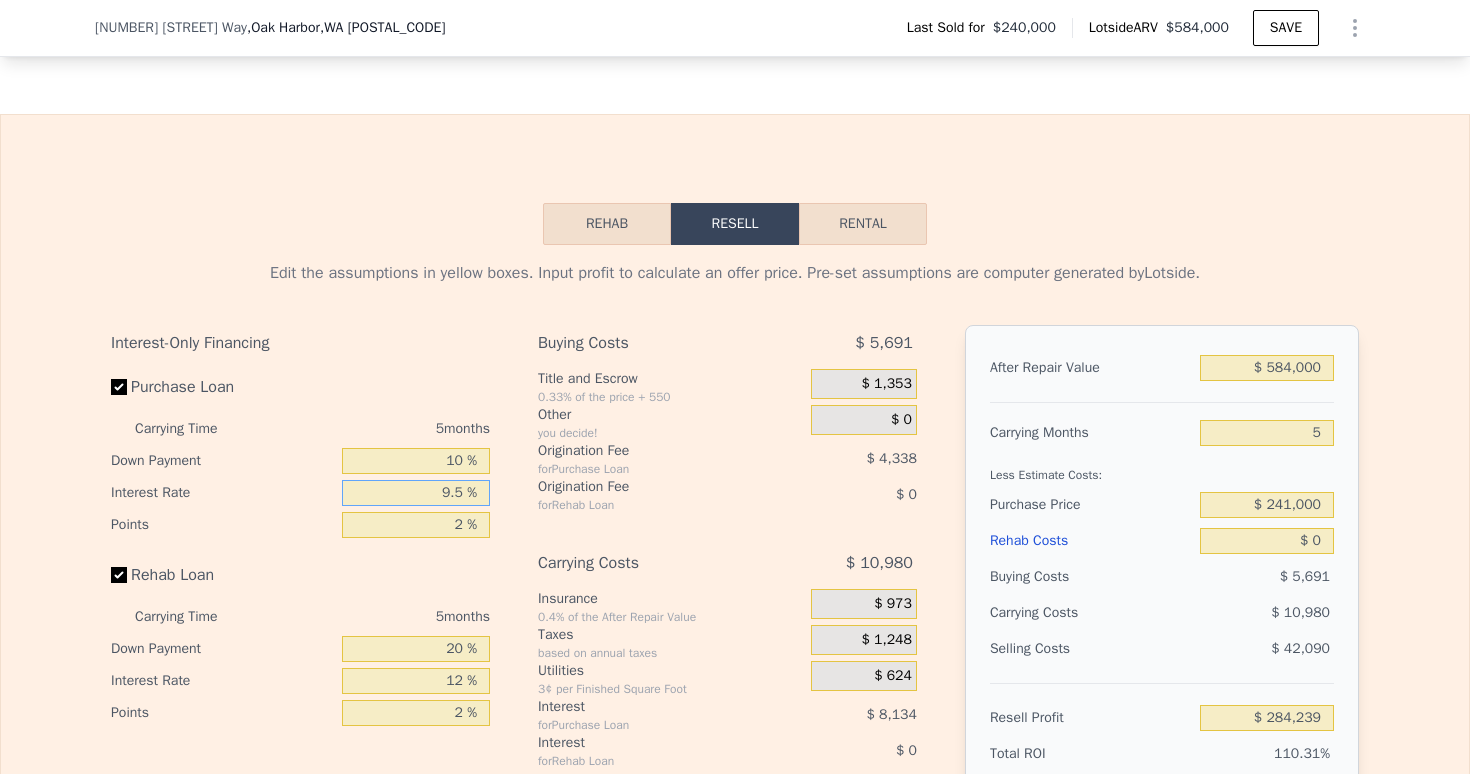 type on "$ 283,789" 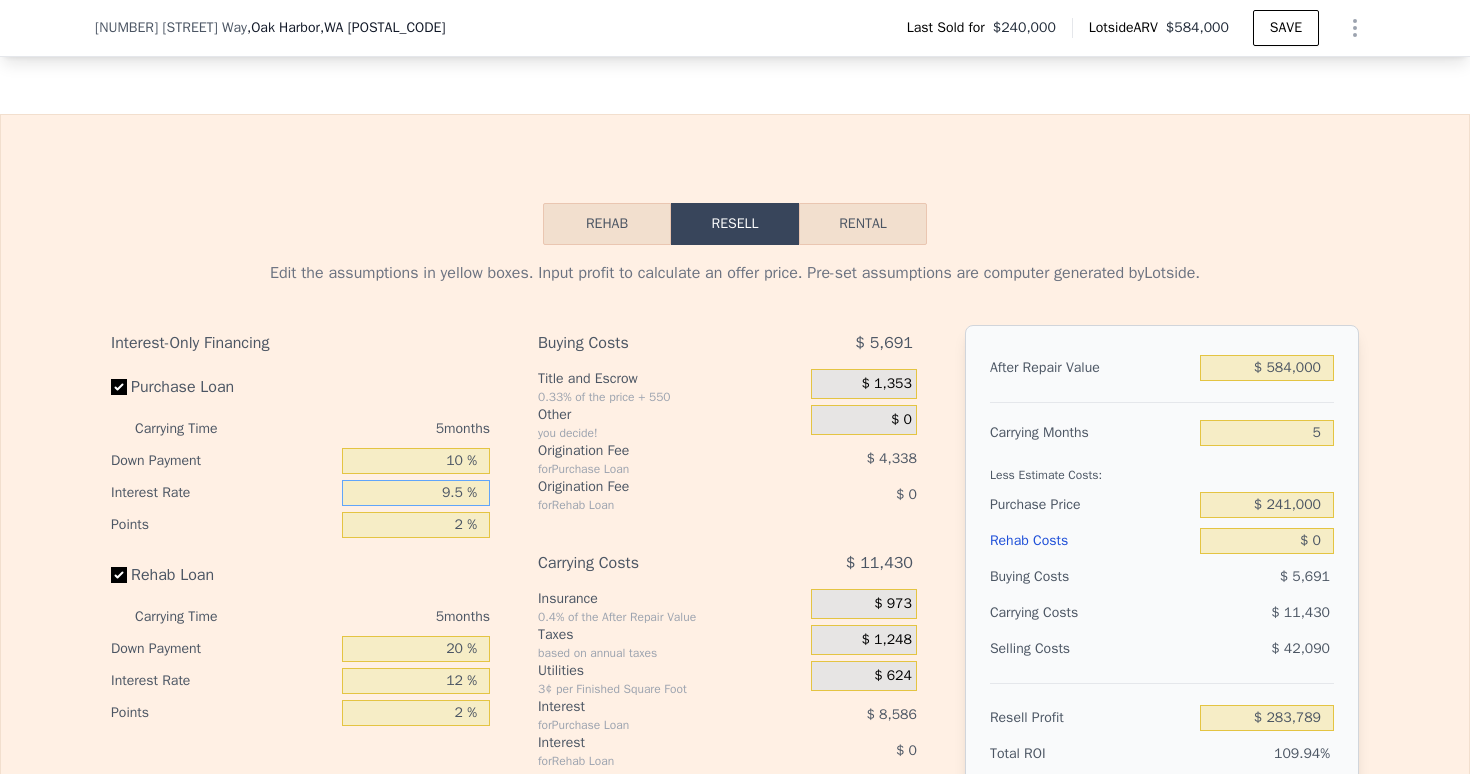 type on "9.5 %" 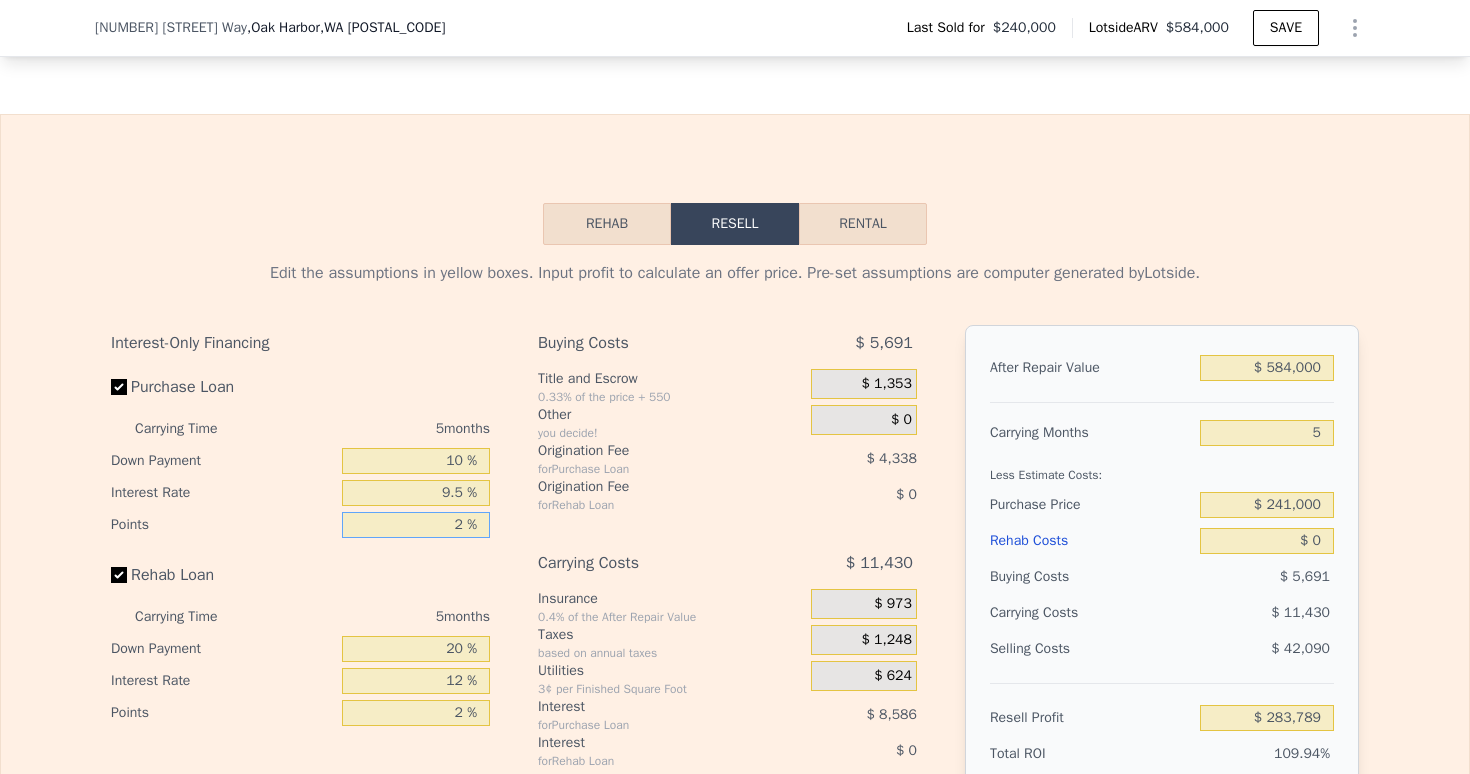 click on "2 %" at bounding box center [416, 525] 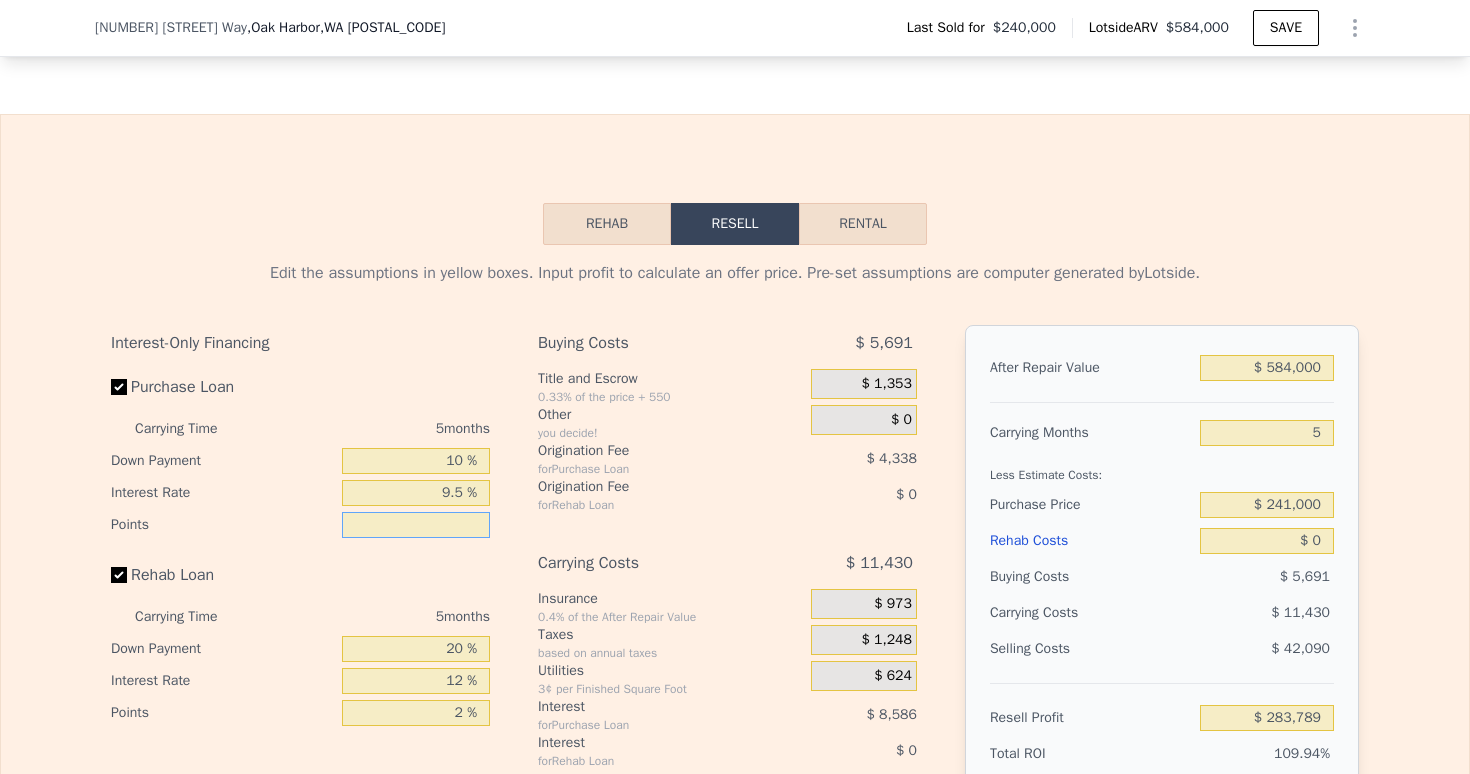 type on "1 %" 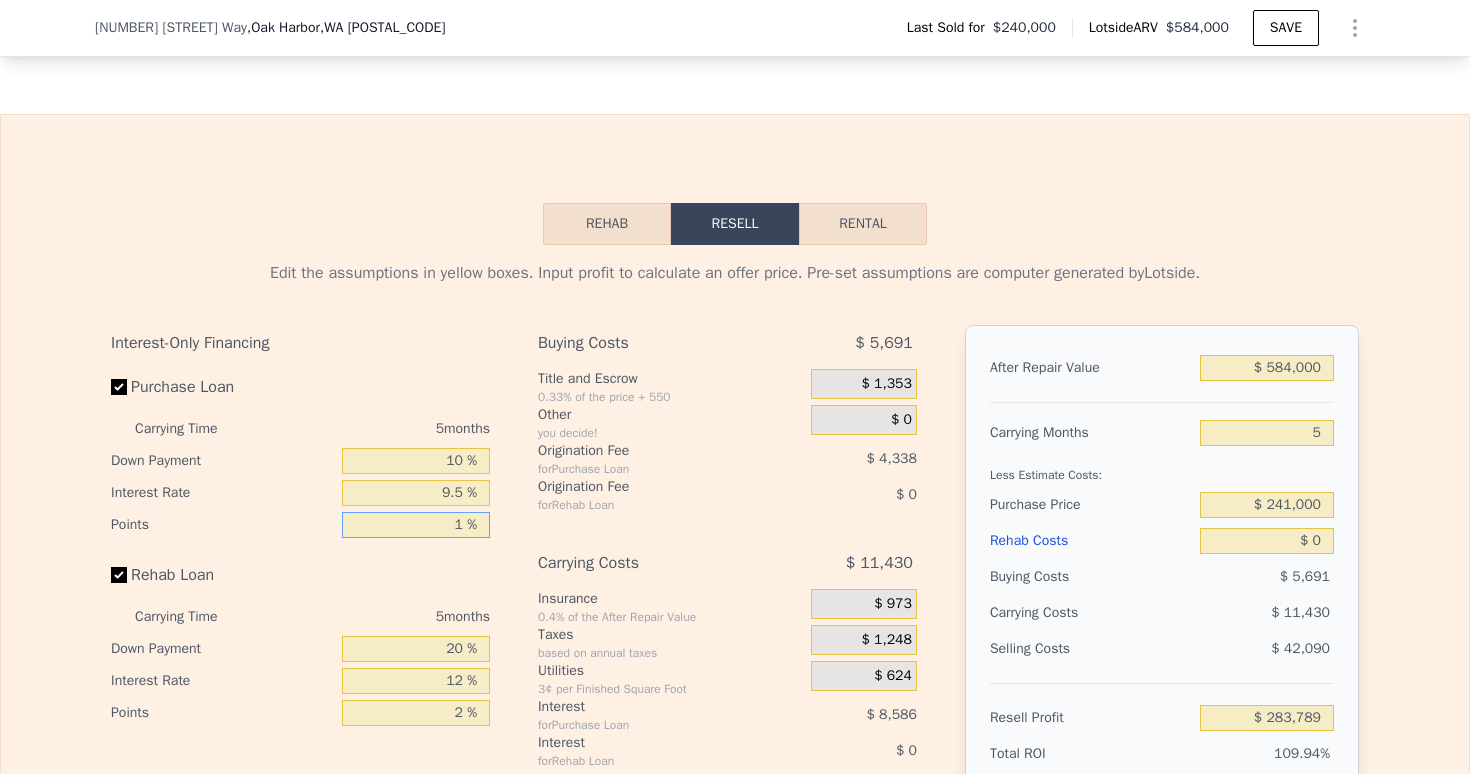 type on "$ 285,958" 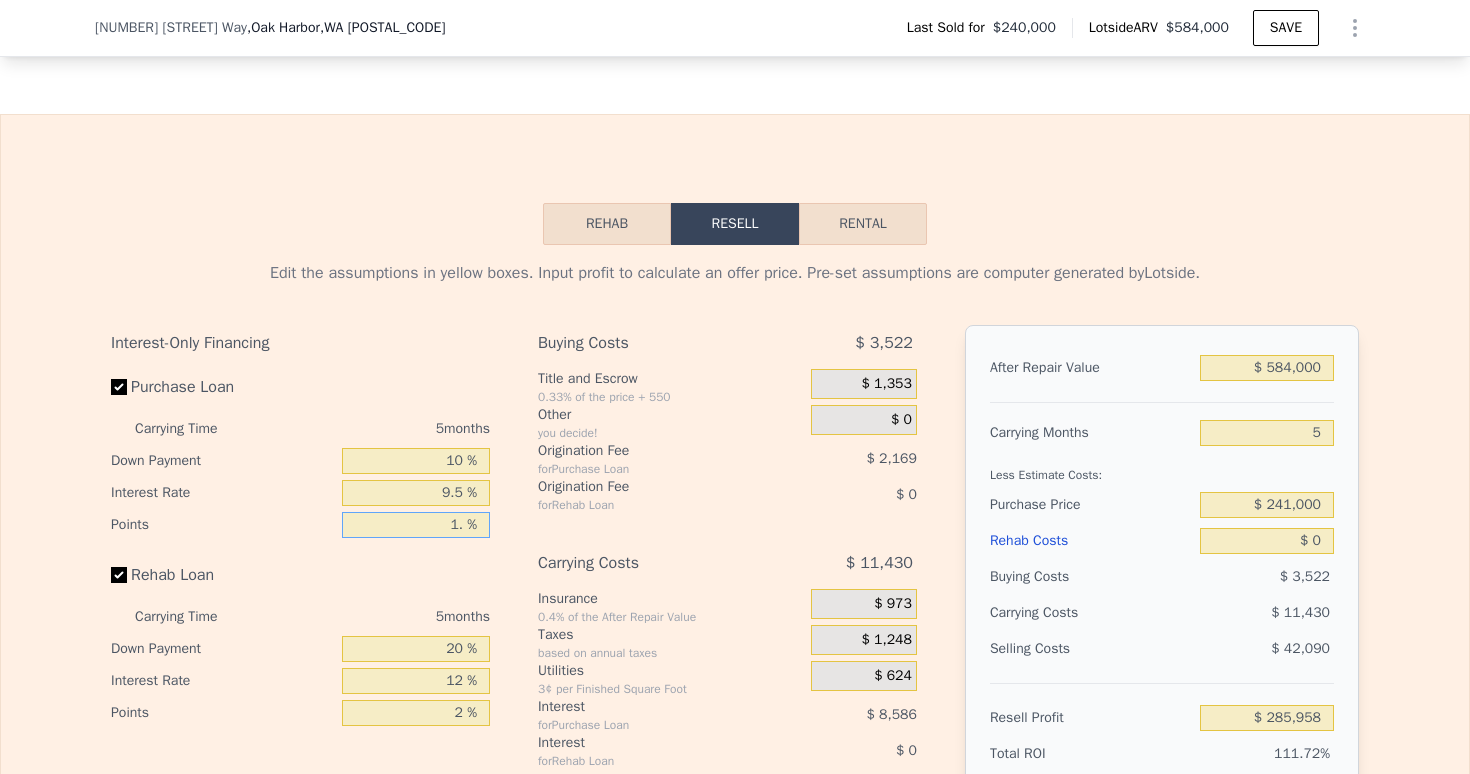 type on "1.5 %" 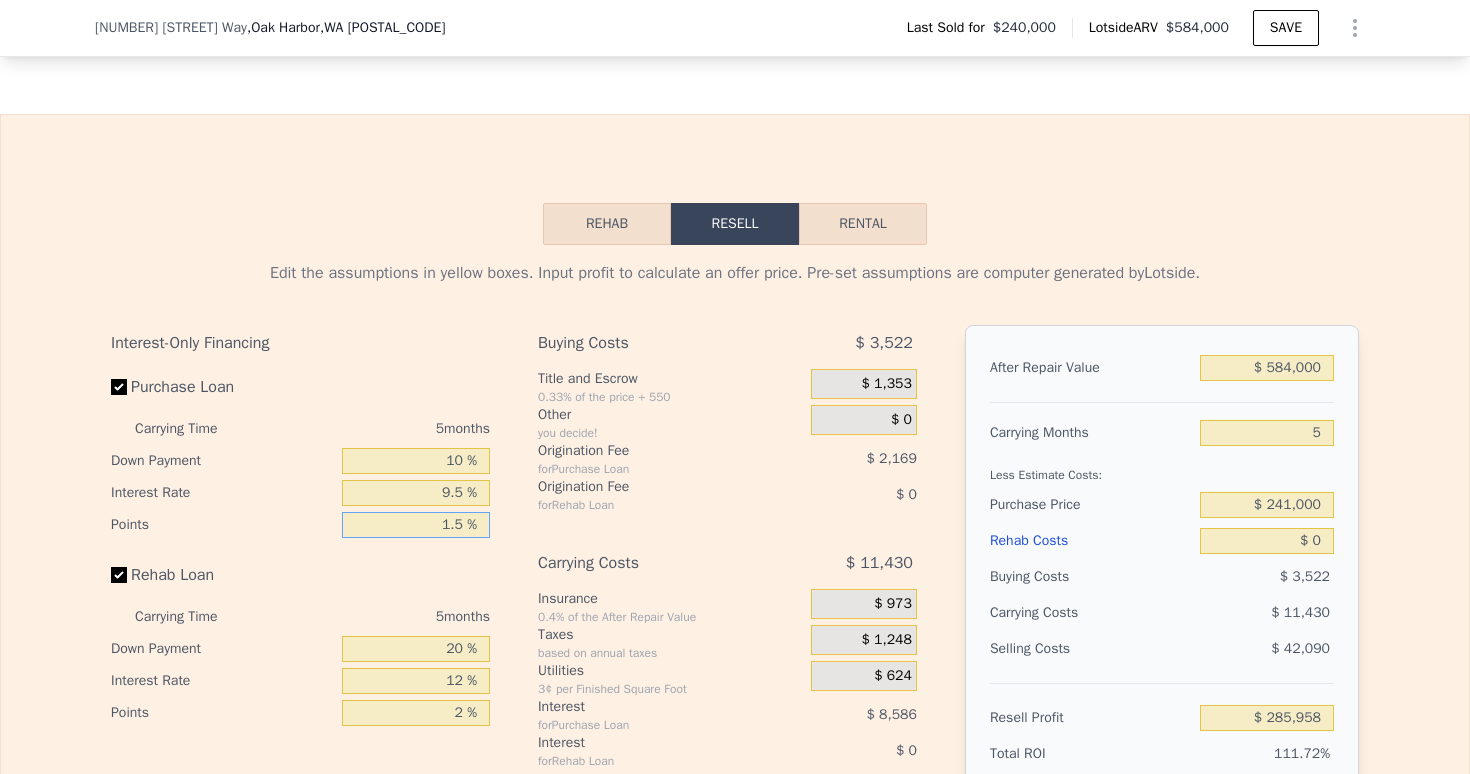 type on "$ 284,873" 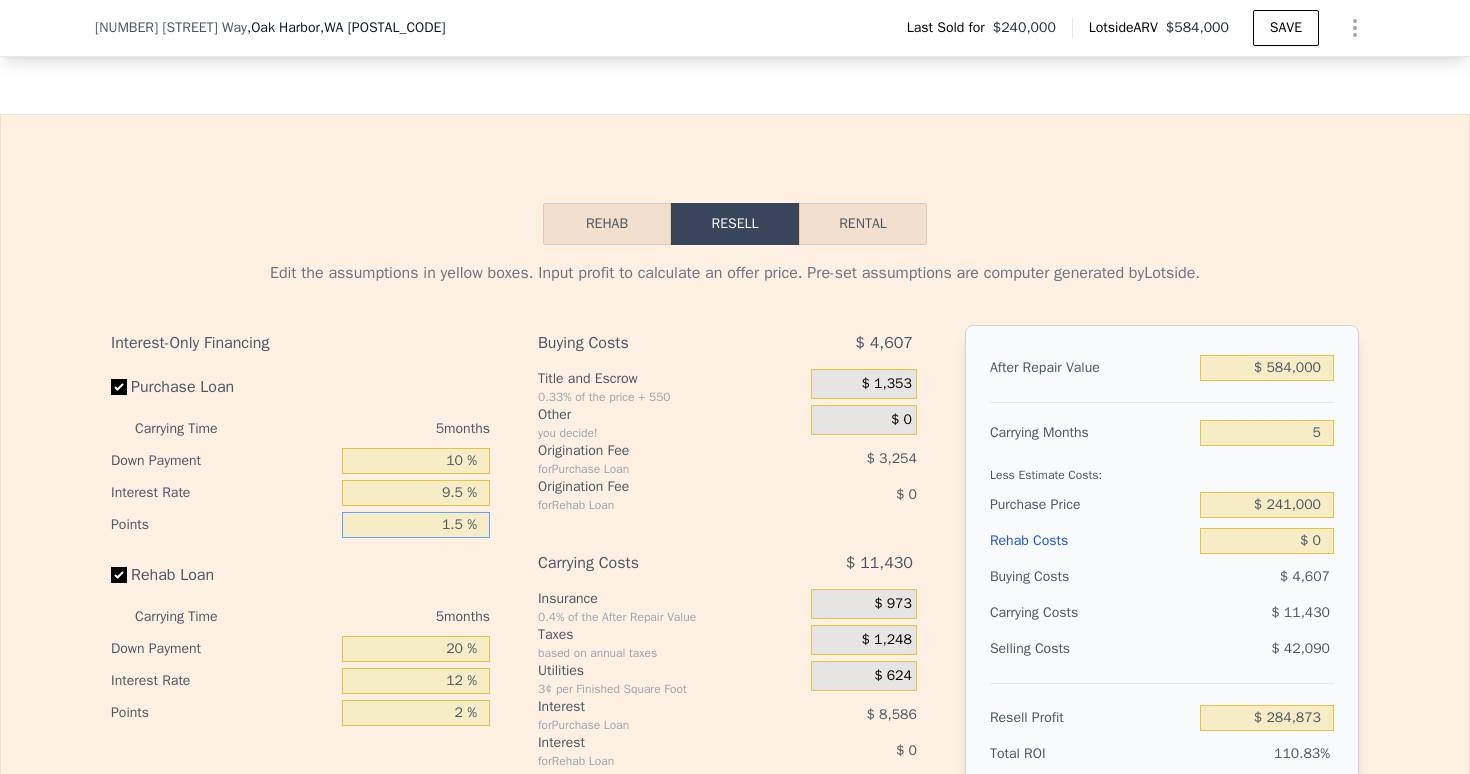scroll, scrollTop: 2937, scrollLeft: 0, axis: vertical 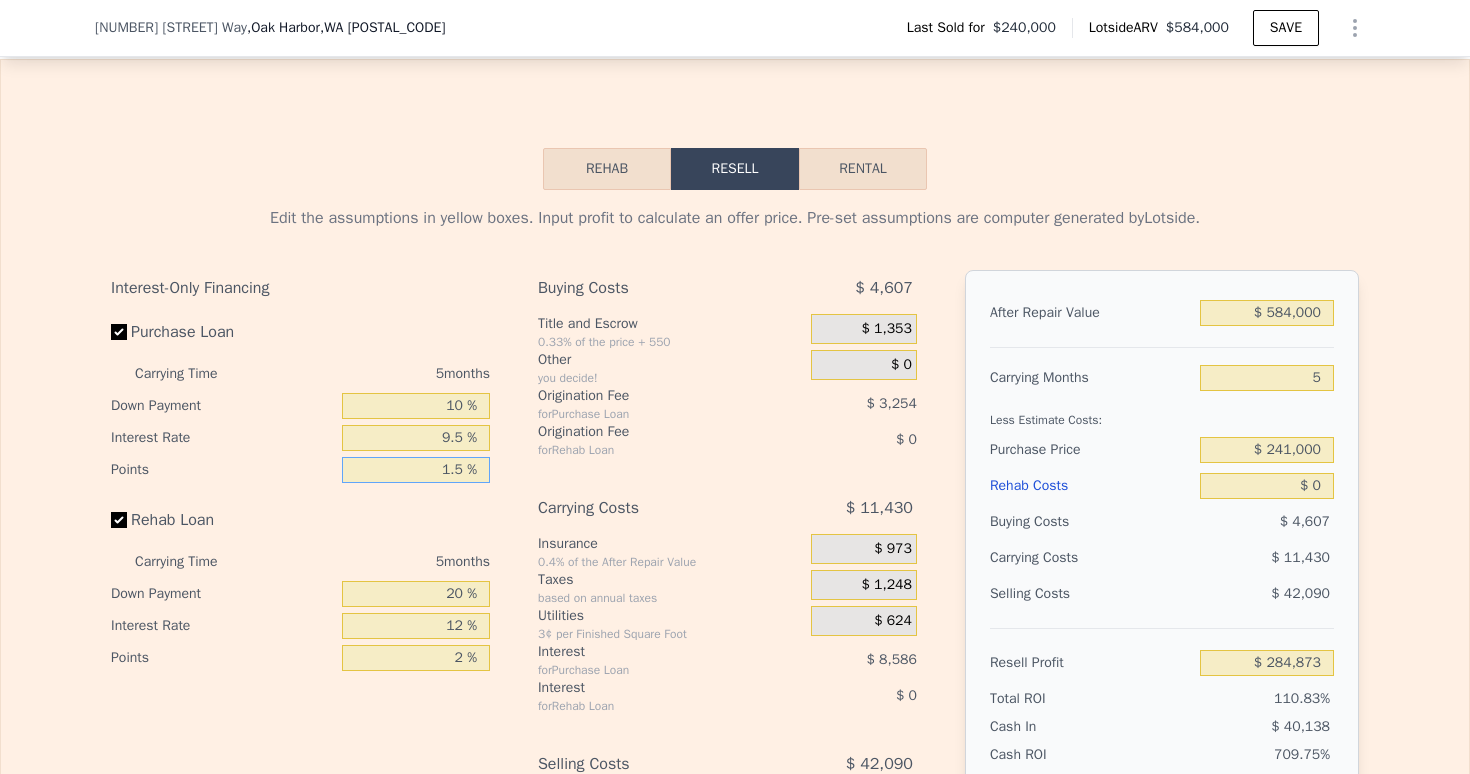 type on "1.5 %" 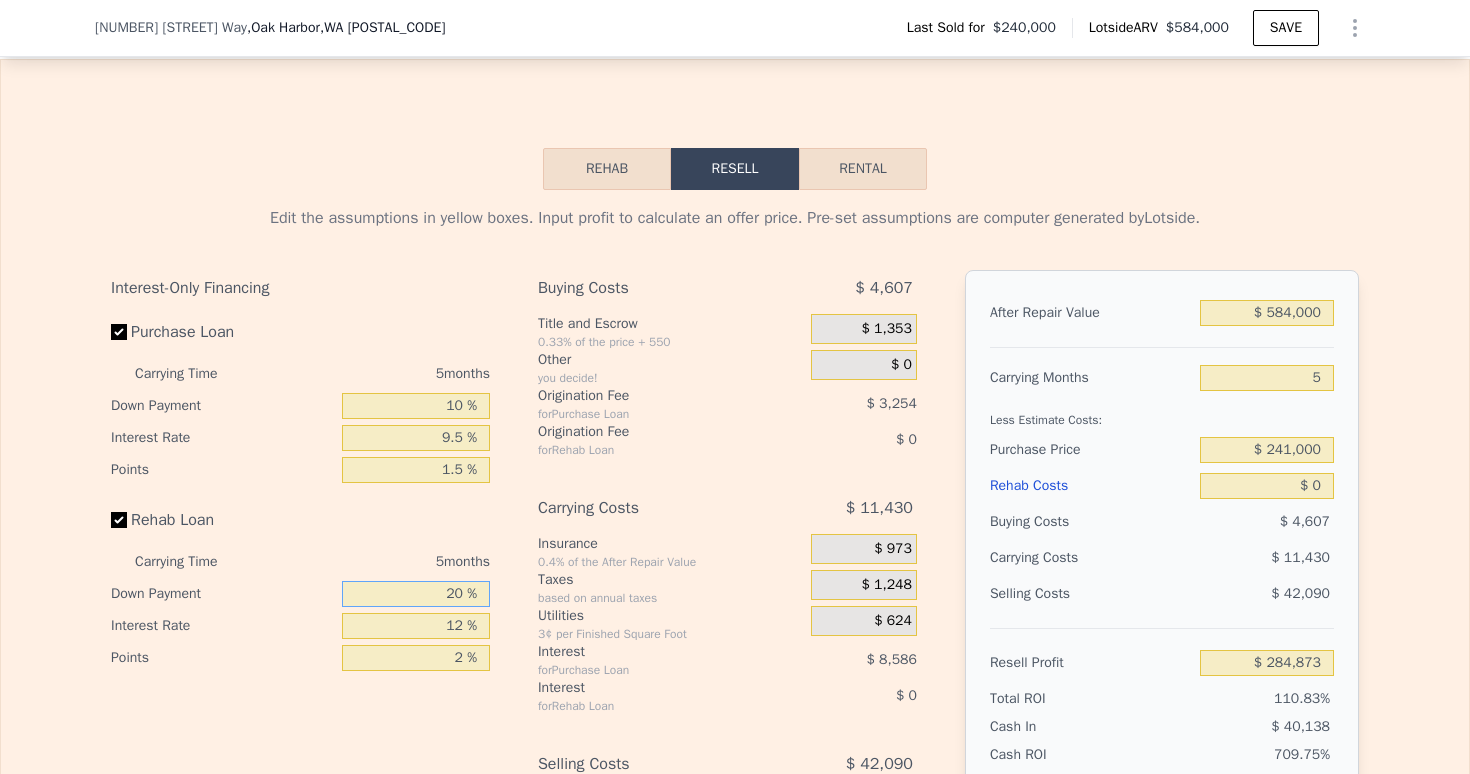 click on "20 %" at bounding box center [416, 594] 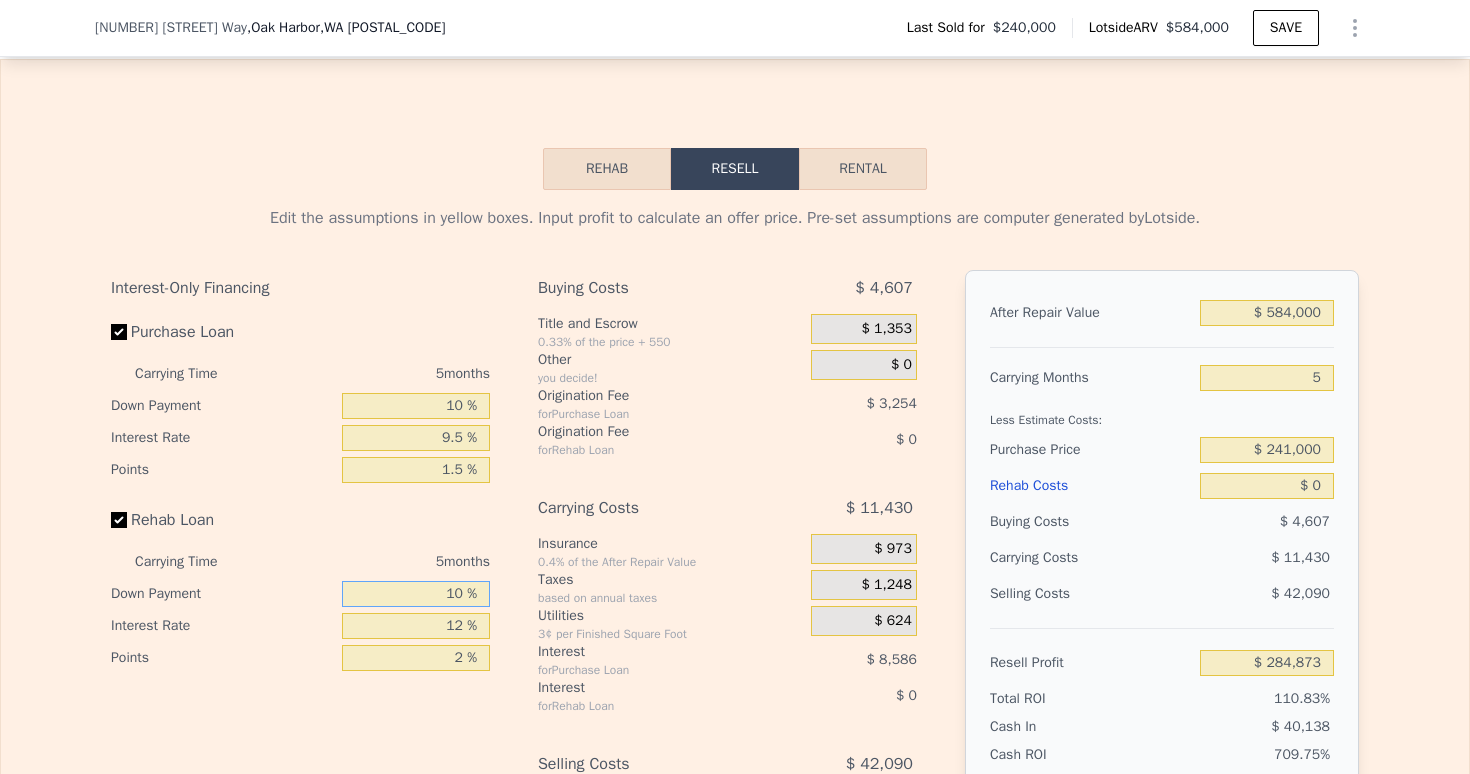 type on "10 %" 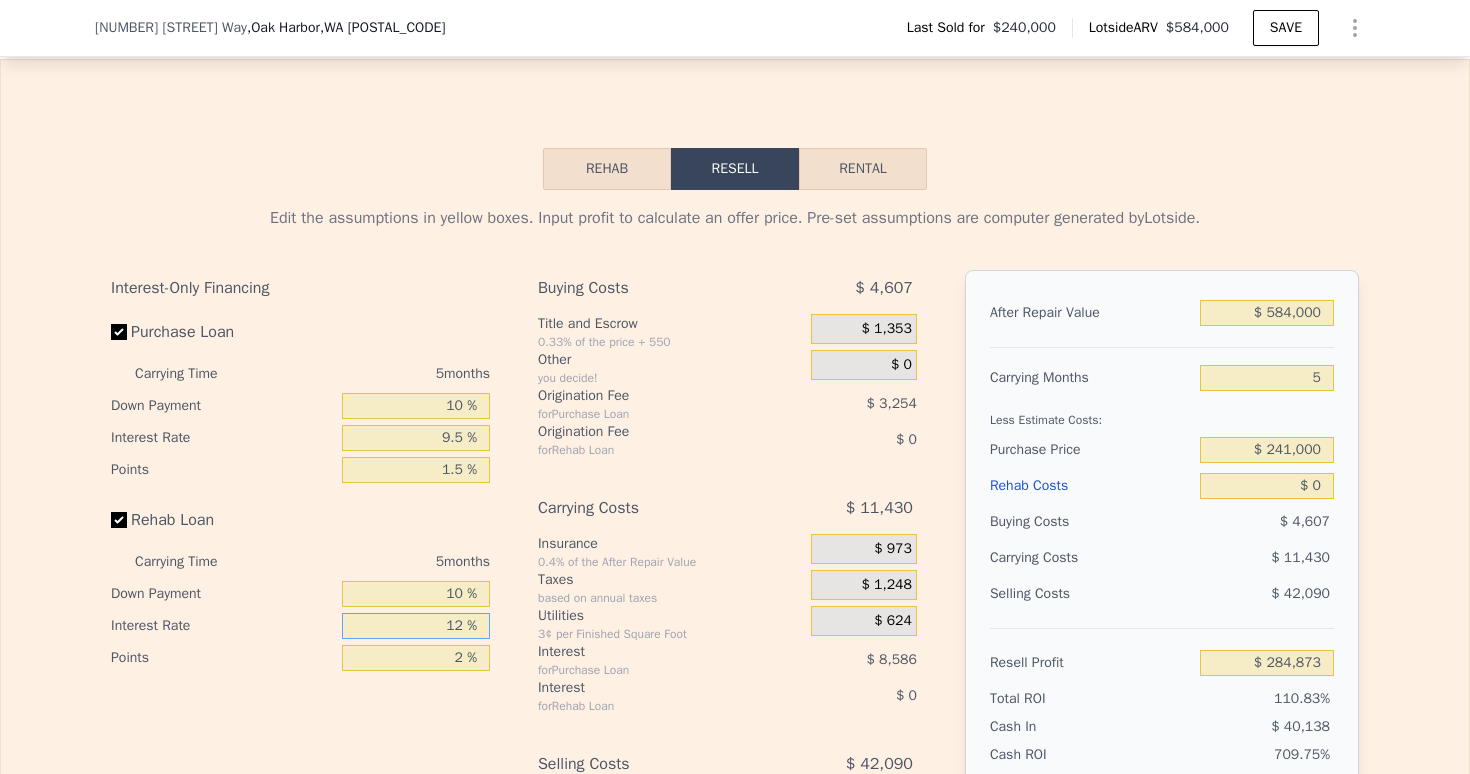 click on "12 %" at bounding box center [416, 626] 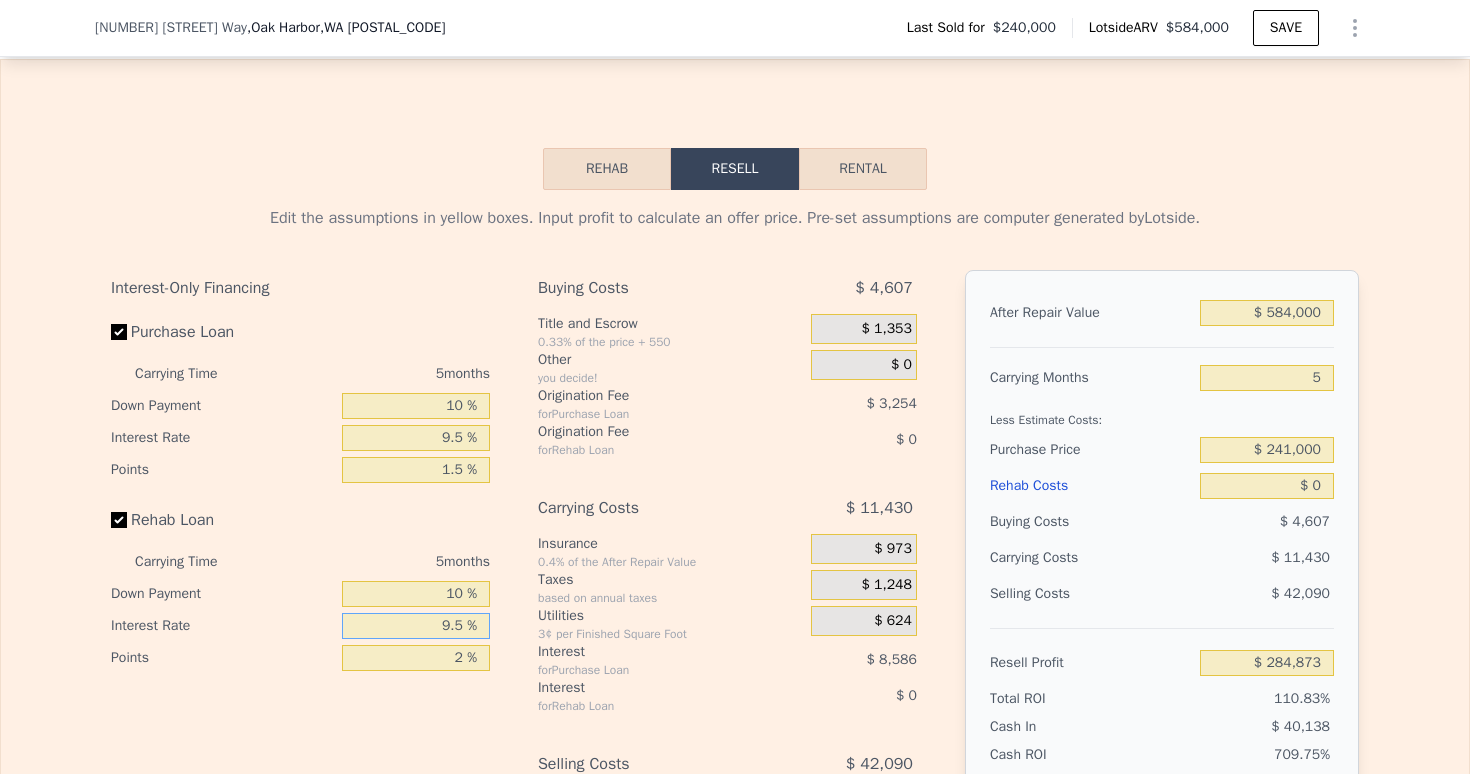 type on "9.5 %" 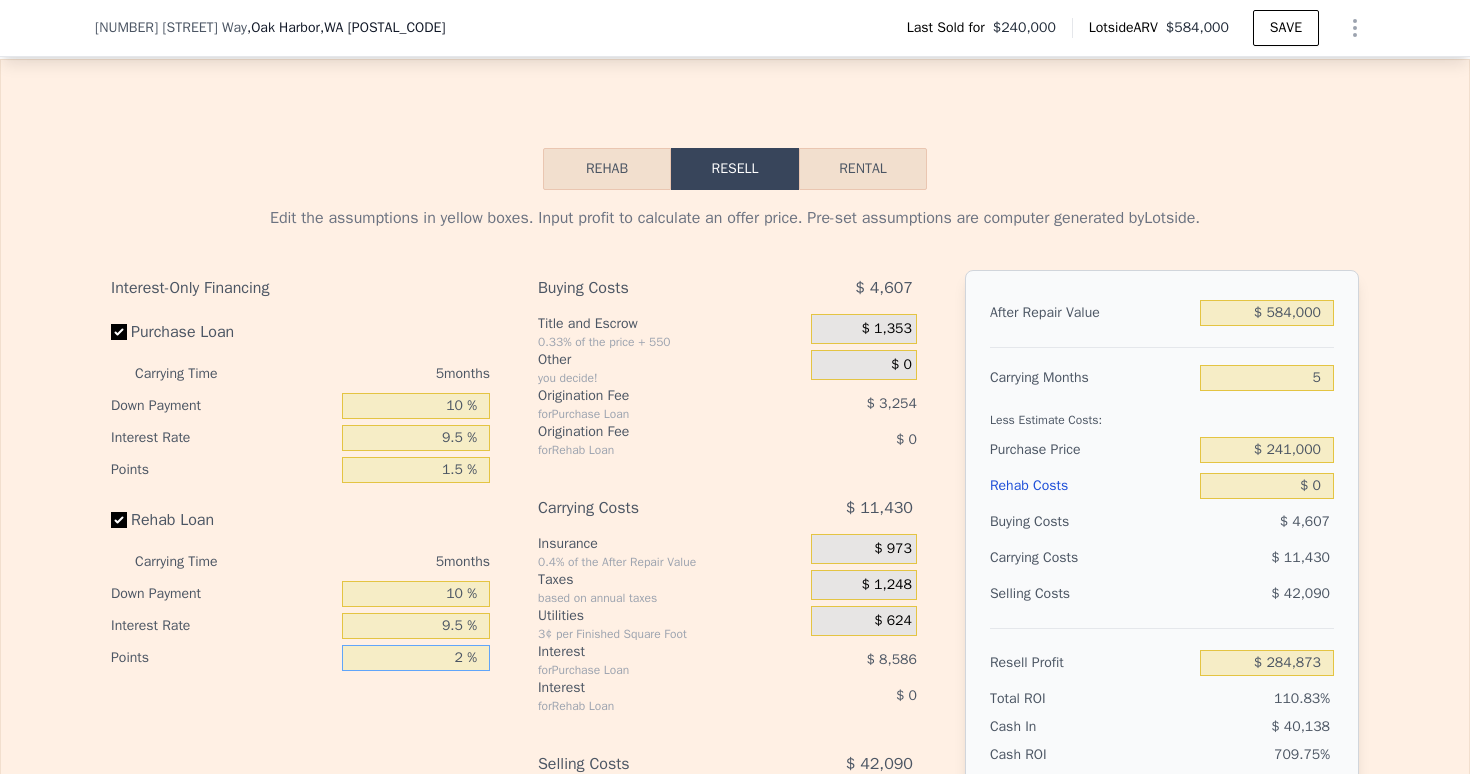 click on "2 %" at bounding box center [416, 658] 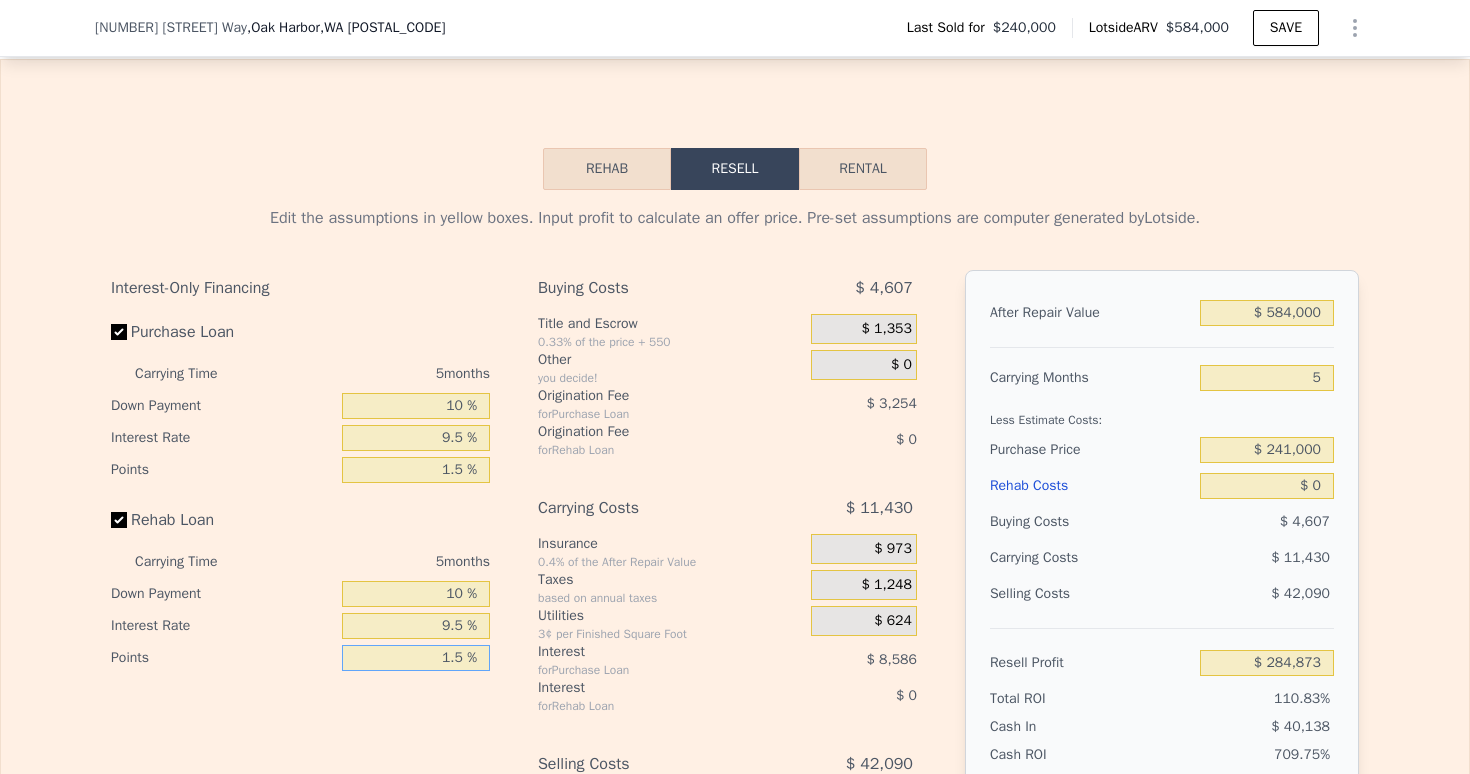 type on "1.5 %" 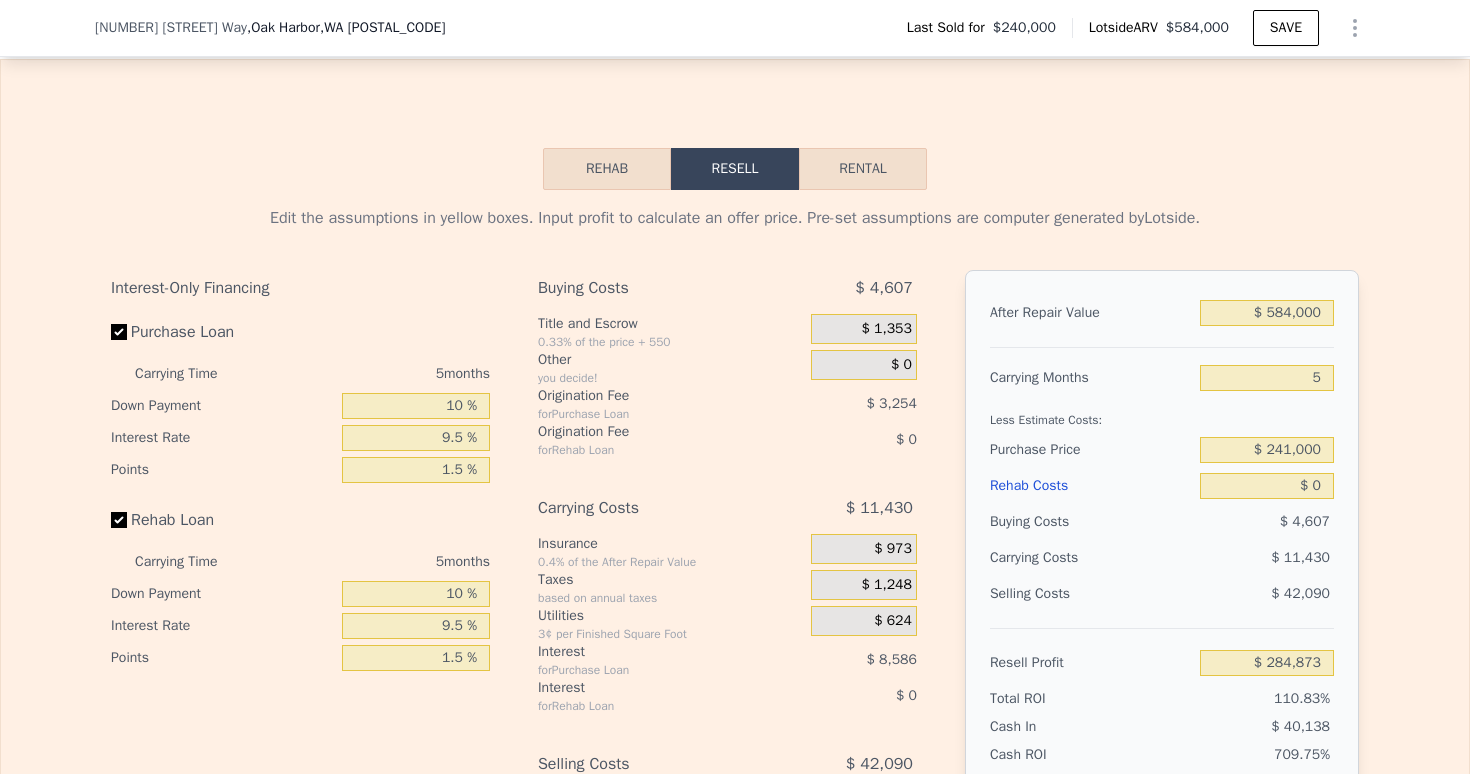 click on "Taxes" at bounding box center (670, 580) 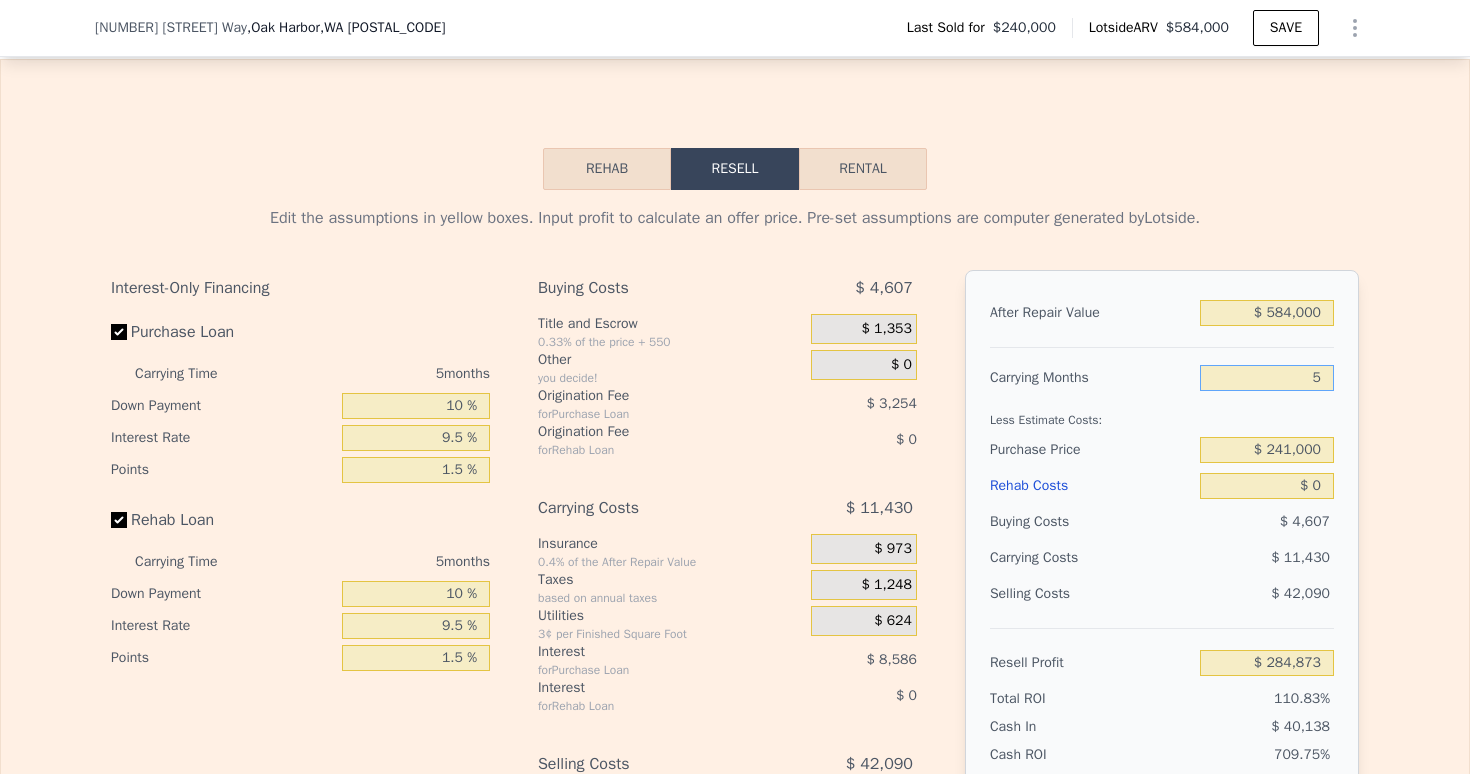 drag, startPoint x: 1315, startPoint y: 412, endPoint x: 1352, endPoint y: 438, distance: 45.221676 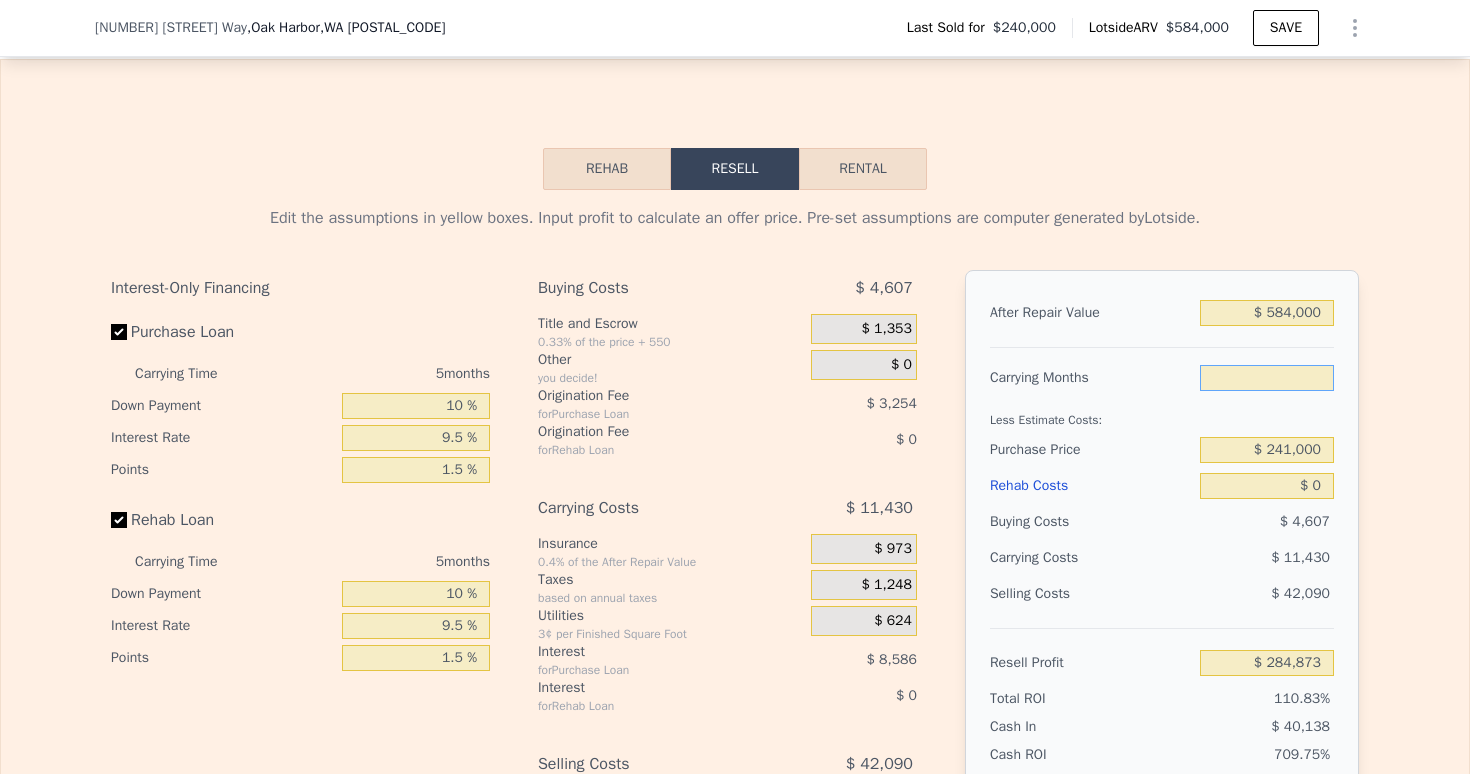 type on "3" 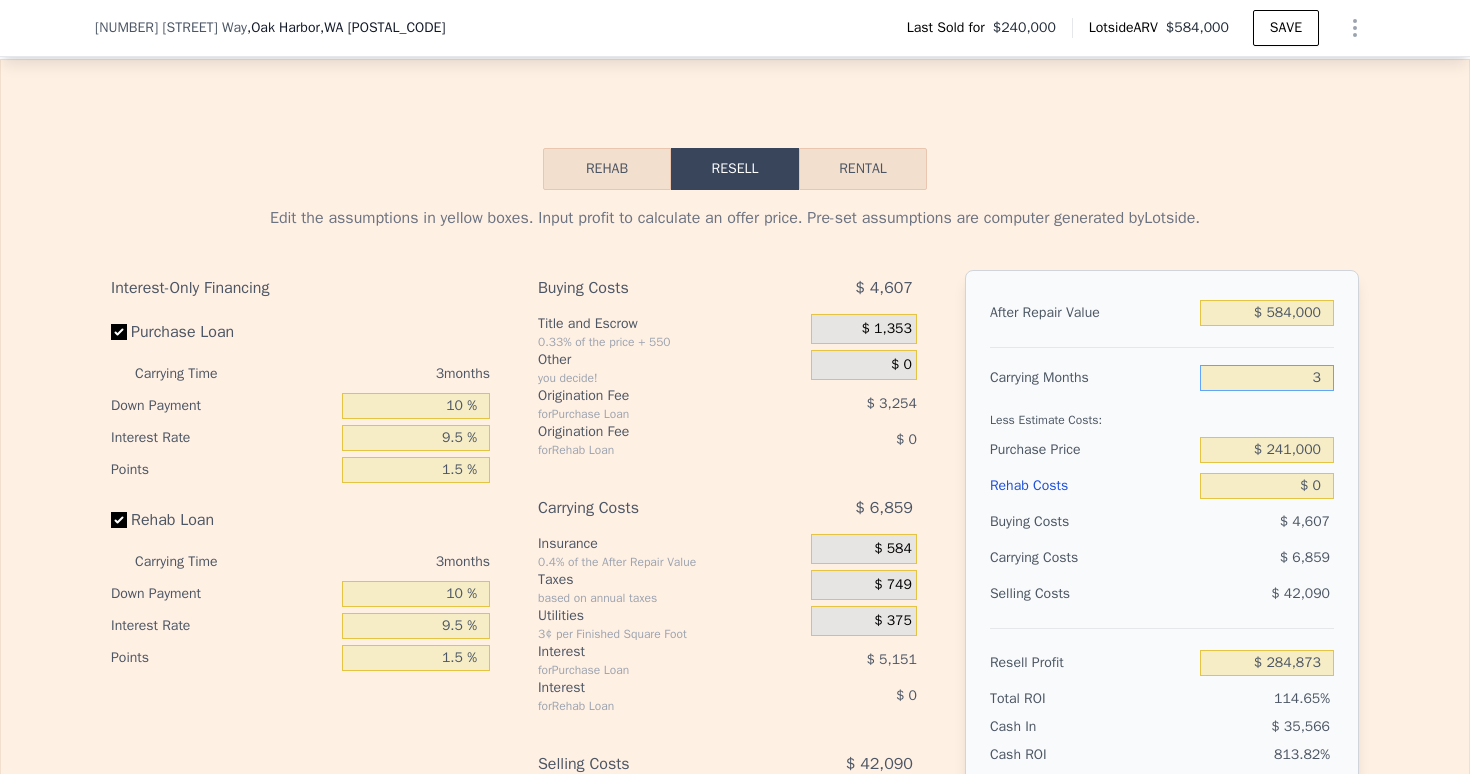 type on "$ 289,444" 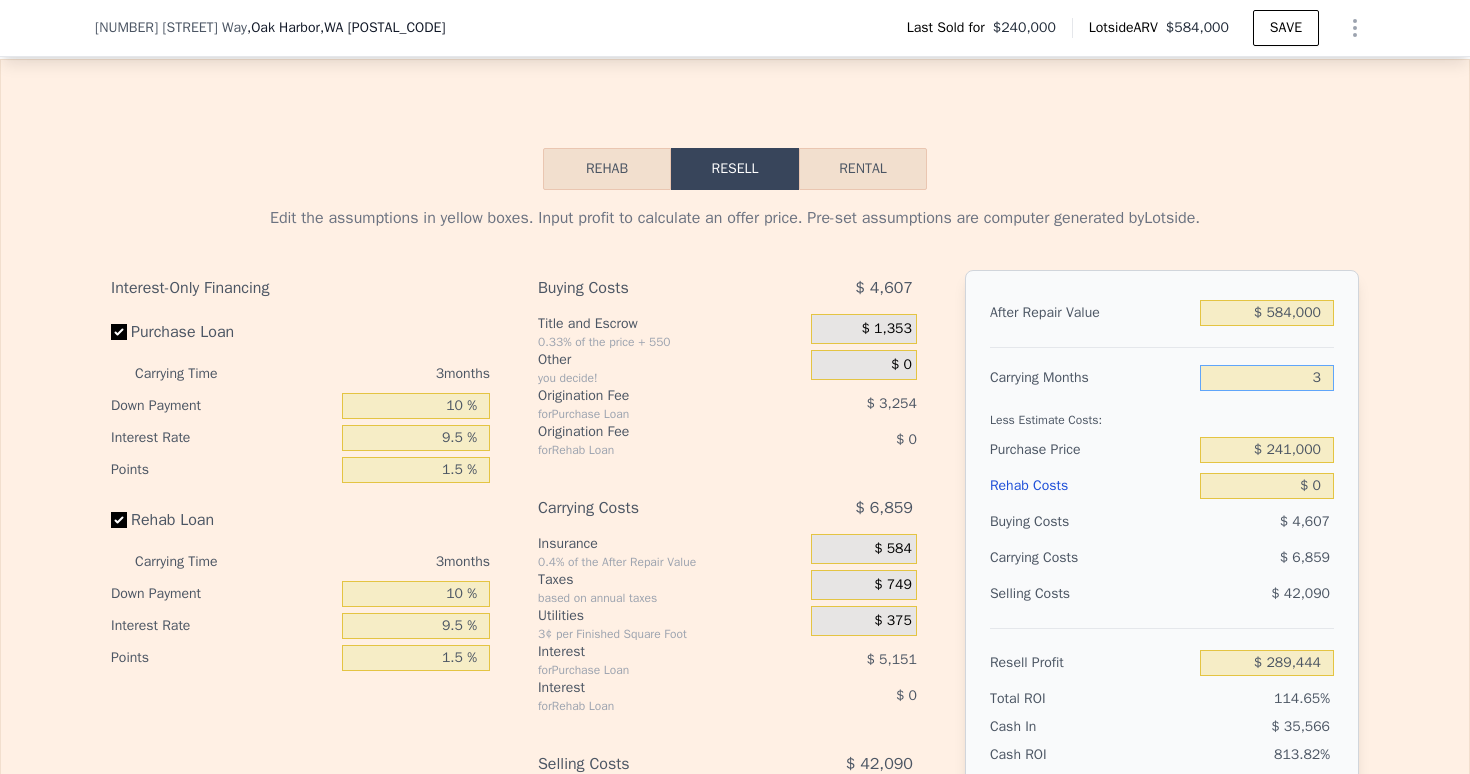 type on "3" 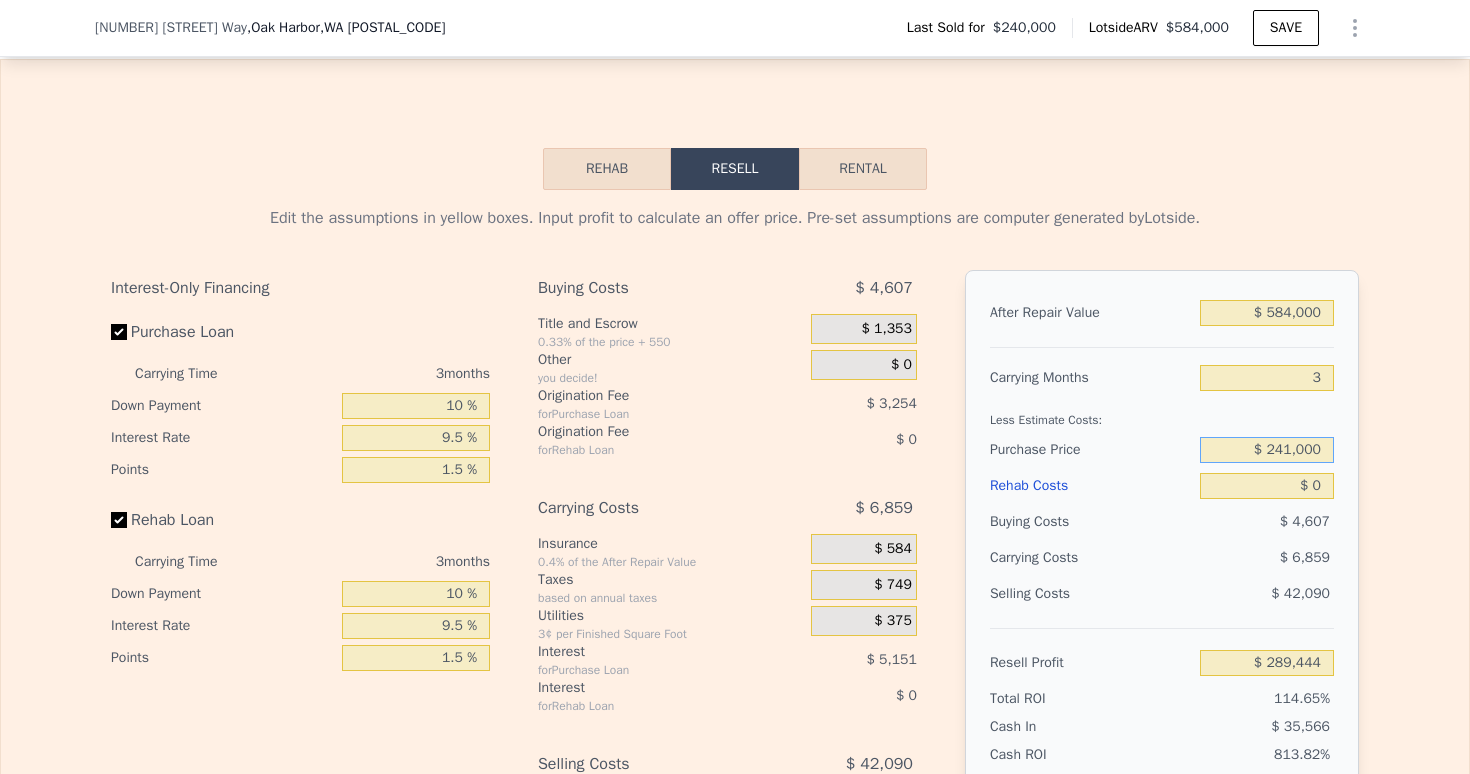 drag, startPoint x: 1262, startPoint y: 482, endPoint x: 1330, endPoint y: 472, distance: 68.73136 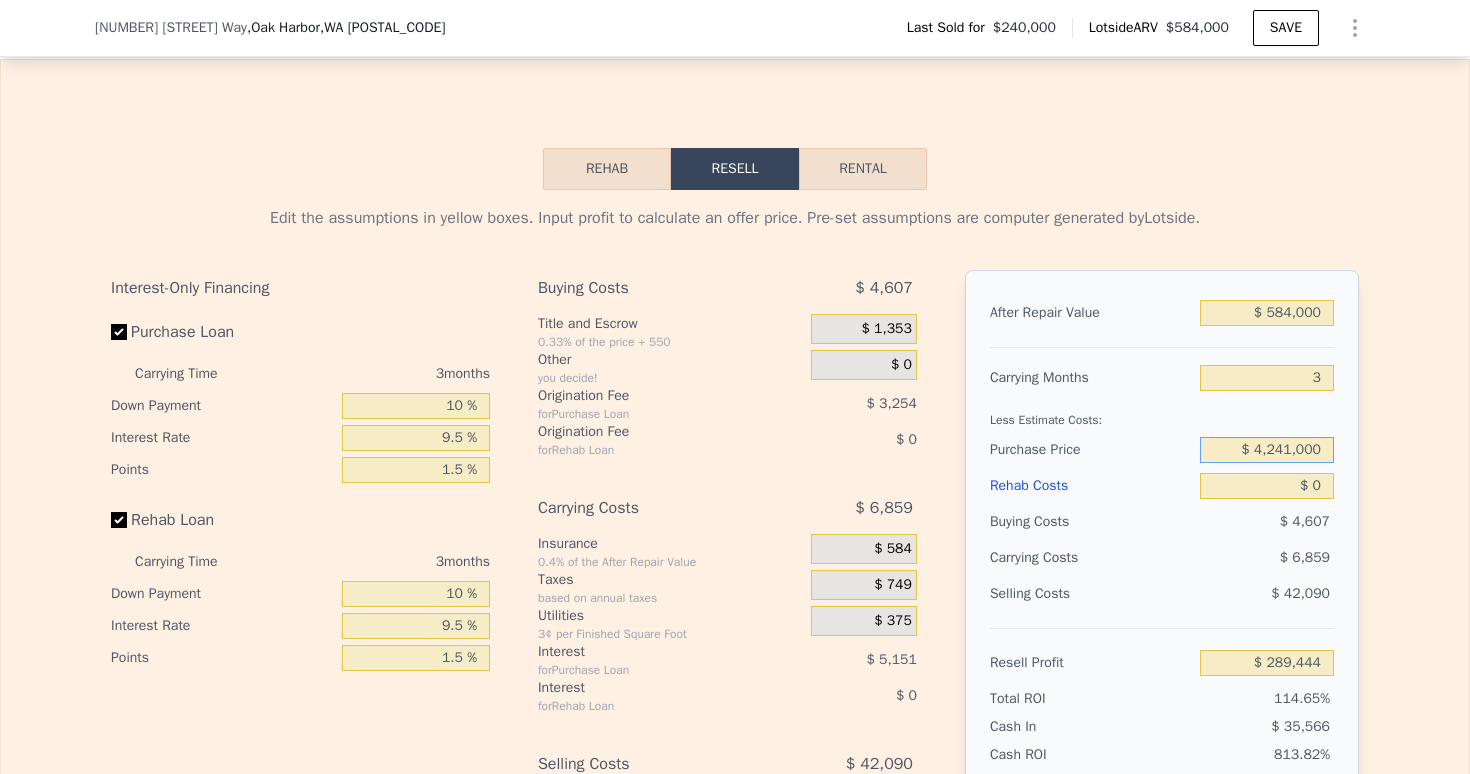 type on "$ 241,000" 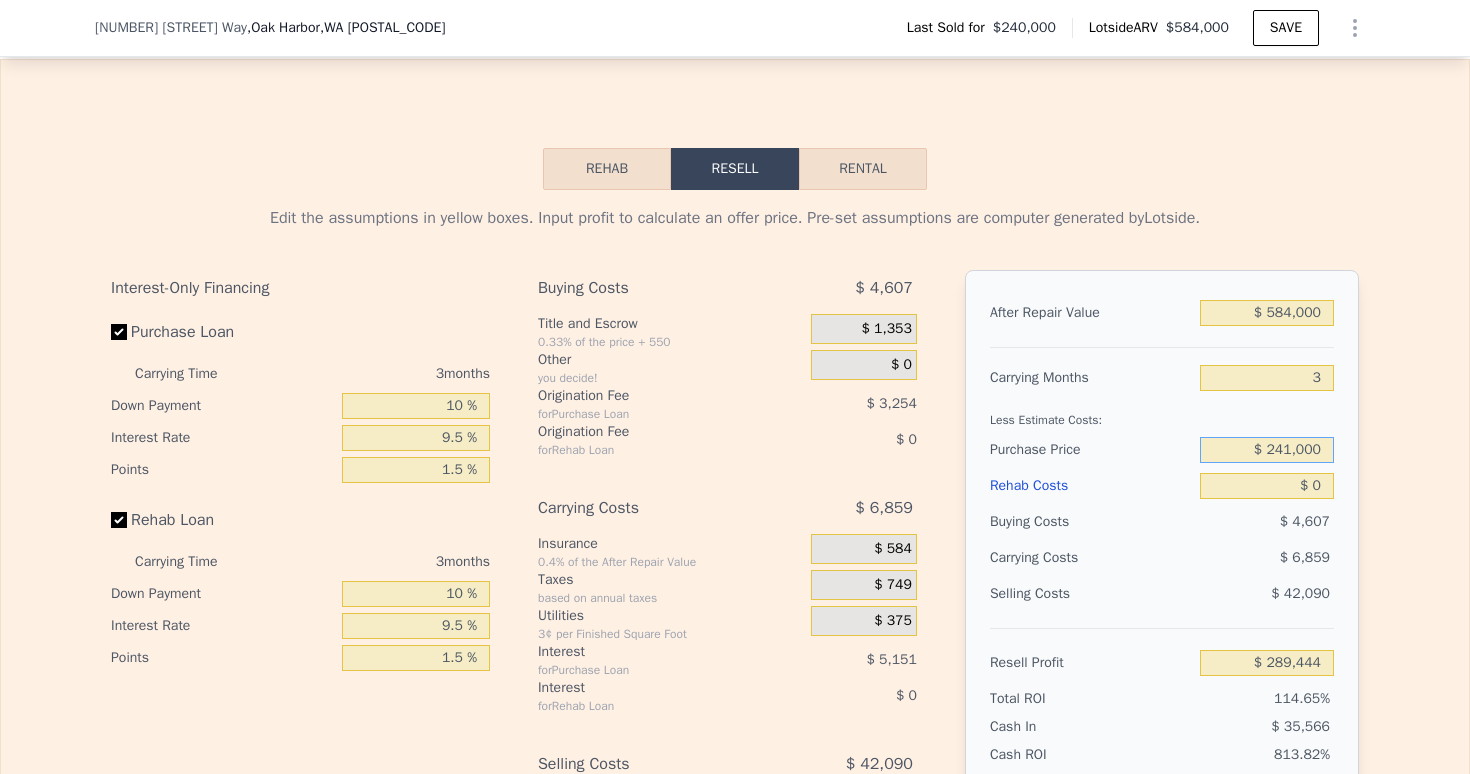 drag, startPoint x: 1261, startPoint y: 478, endPoint x: 1349, endPoint y: 478, distance: 88 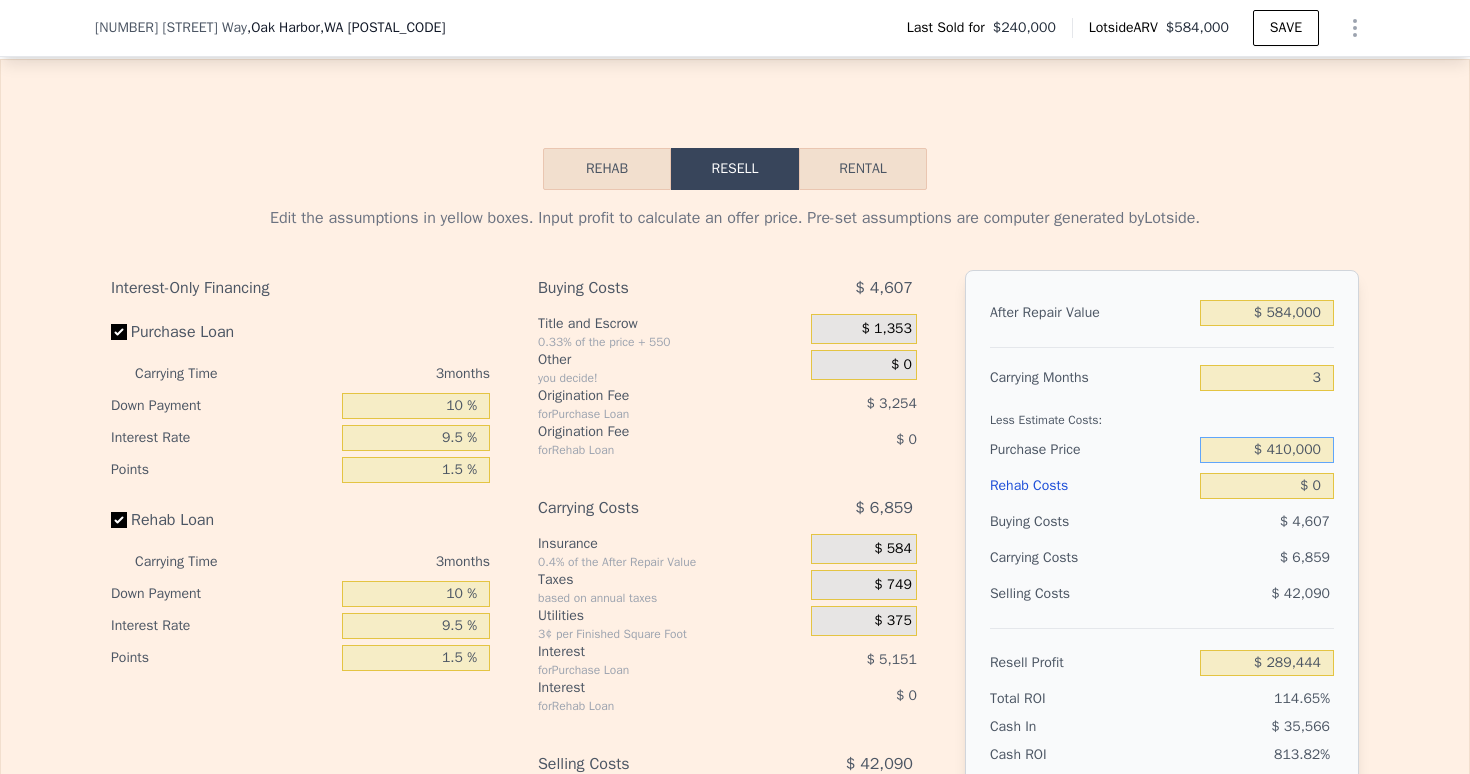 type on "$ 410,000" 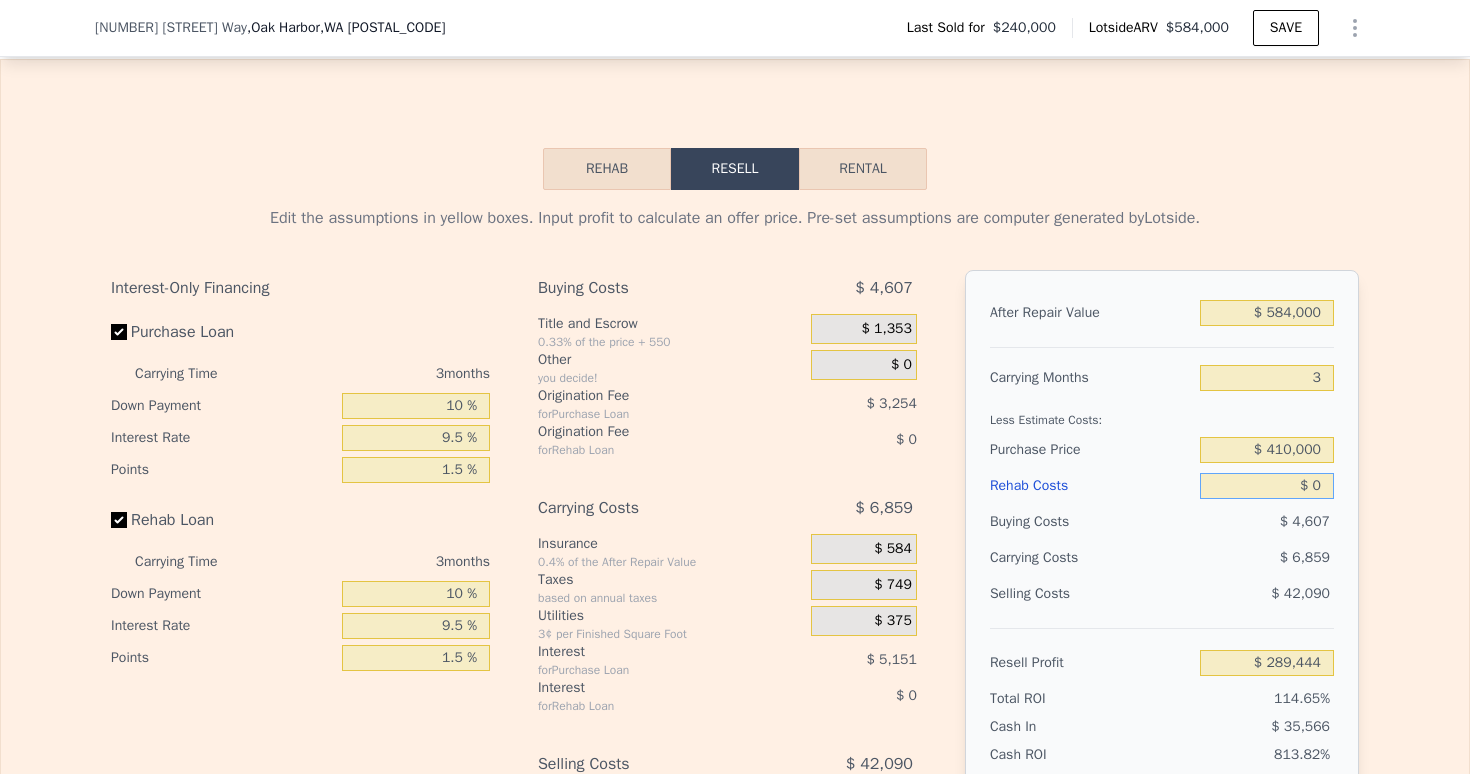 click on "$ 0" at bounding box center (1267, 486) 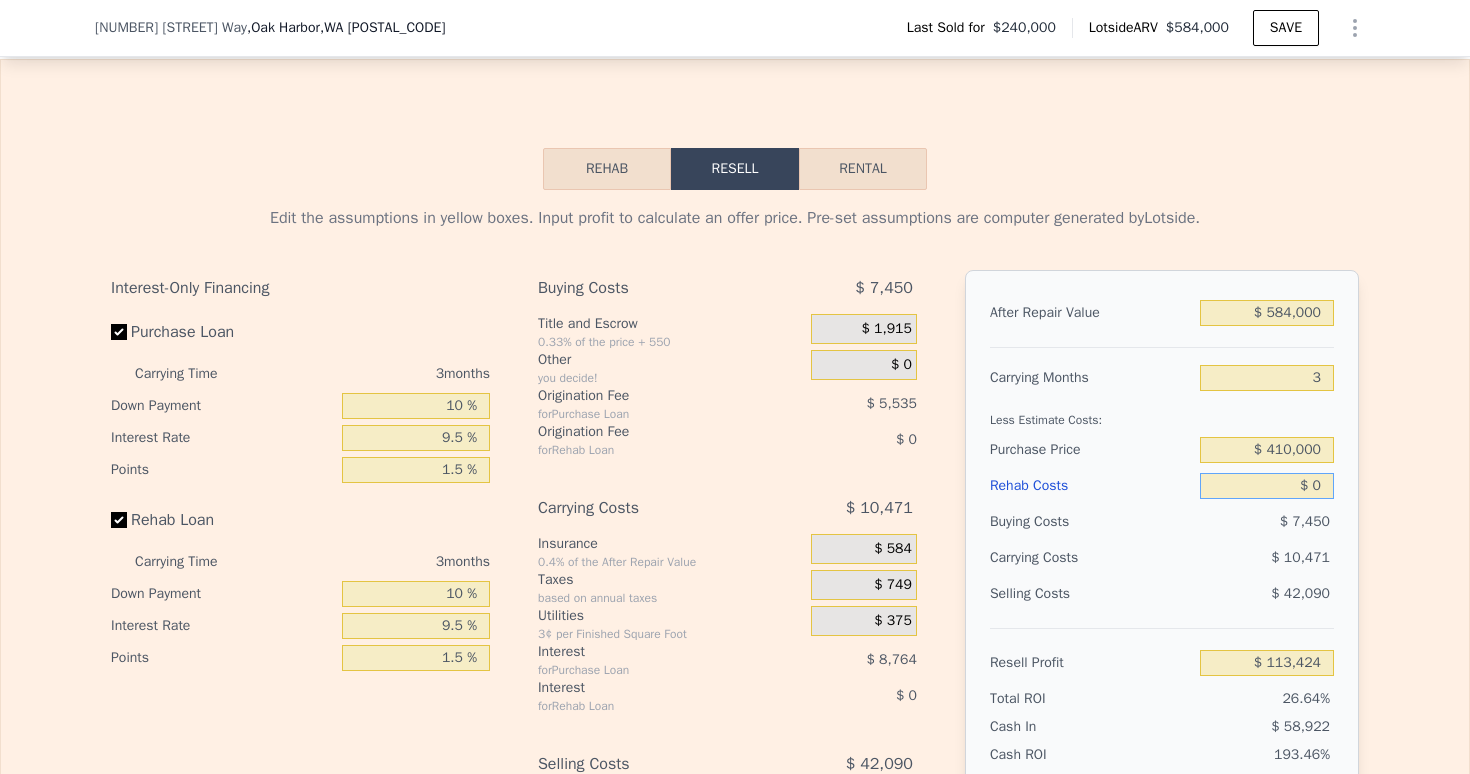 type on "$ 113,989" 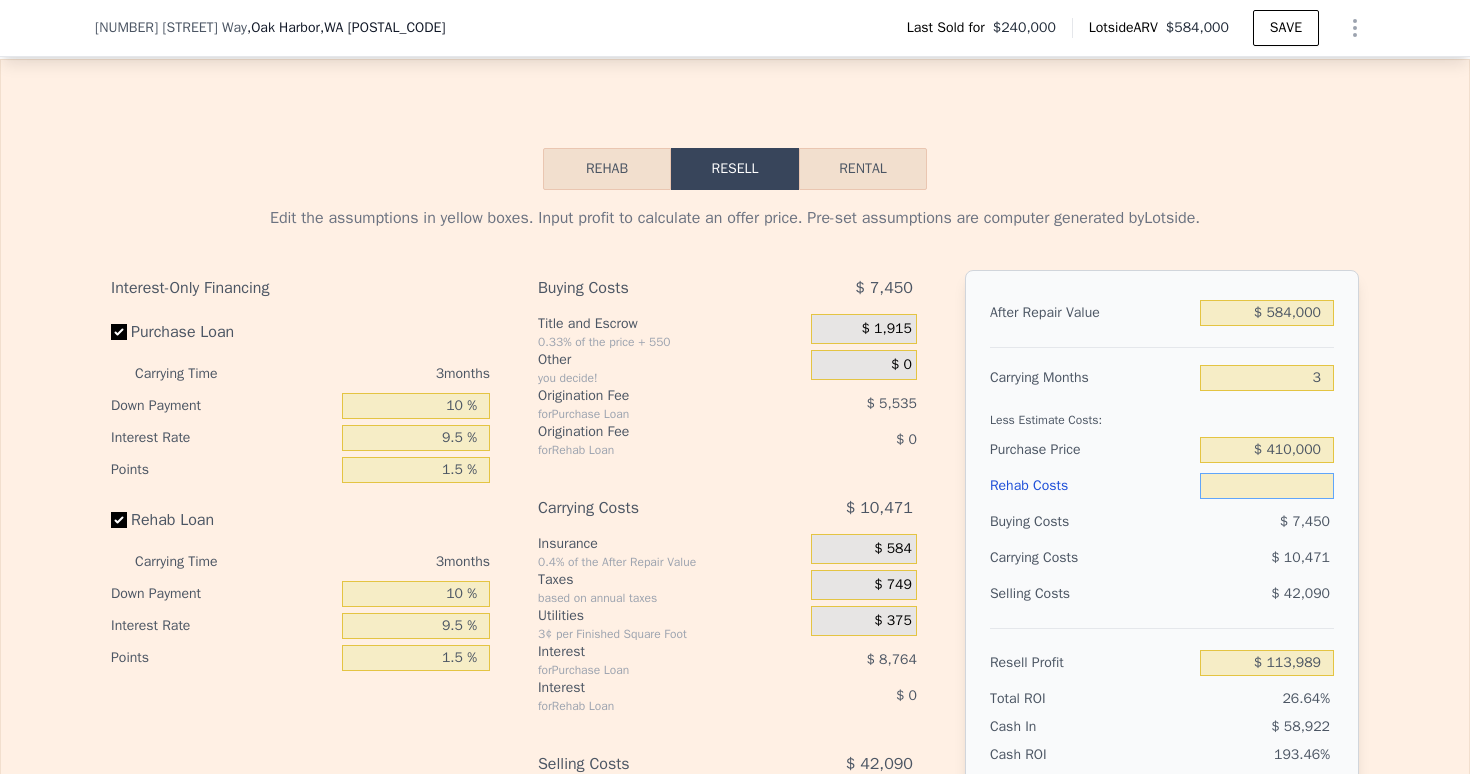 type on "$ 1" 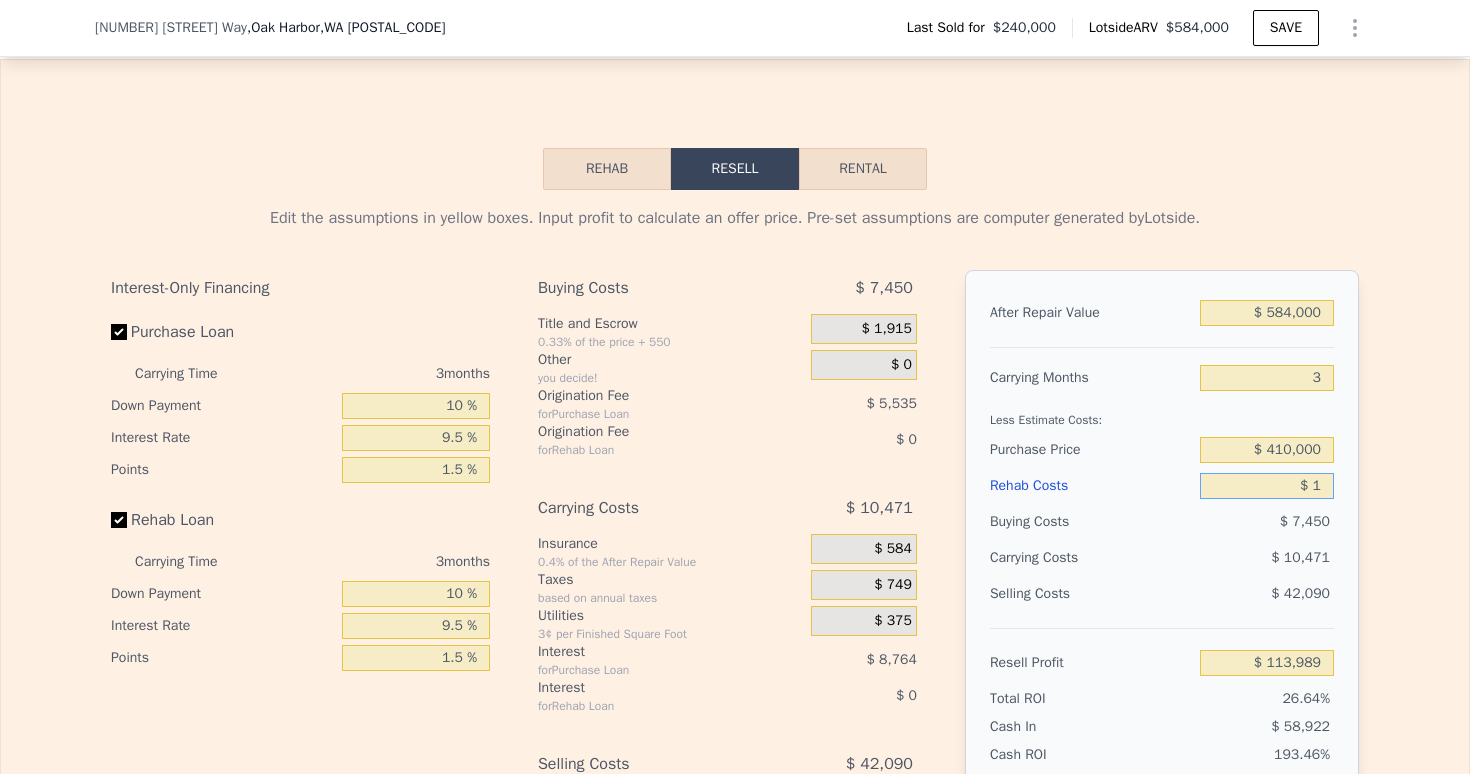 type on "$ 113,988" 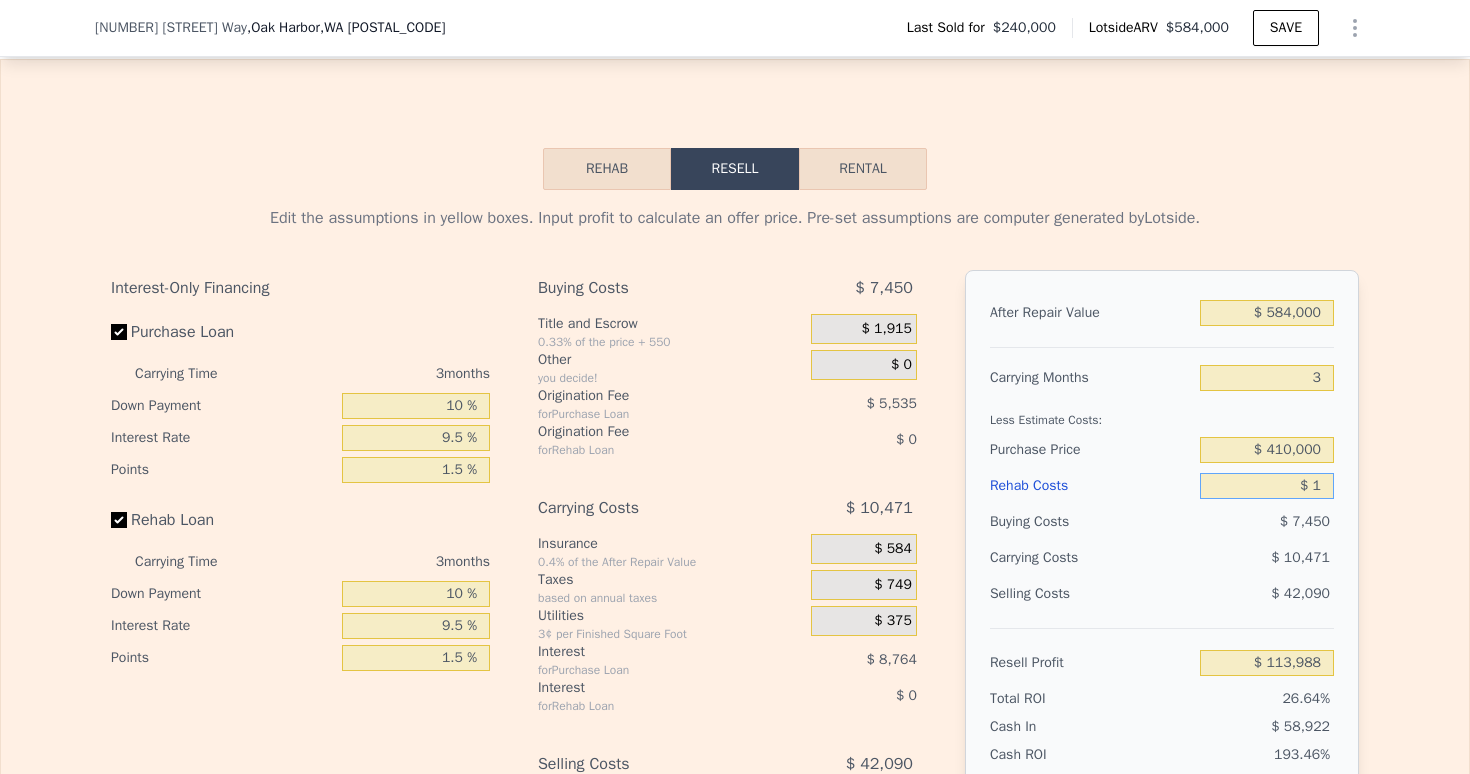 type on "$ 10" 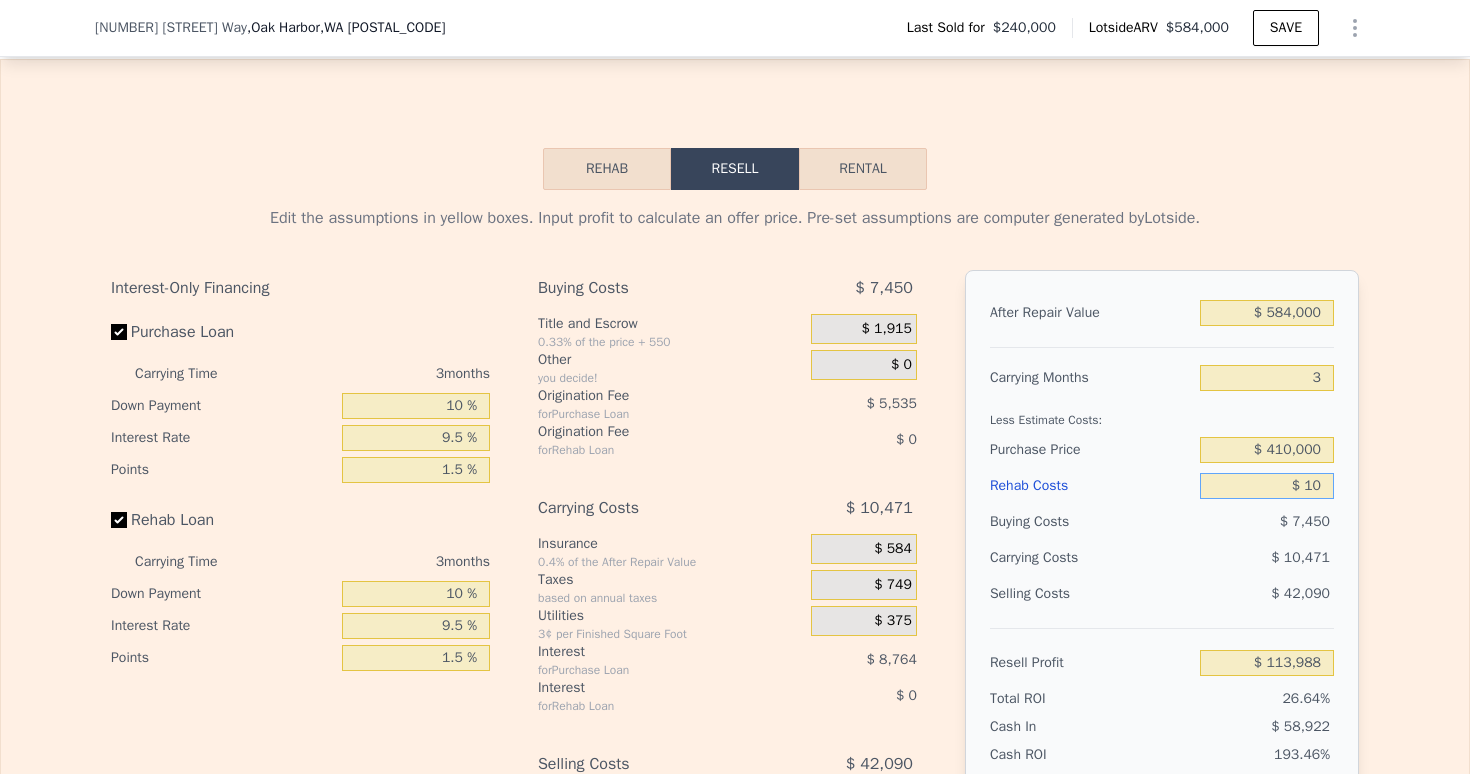 type on "$ 113,979" 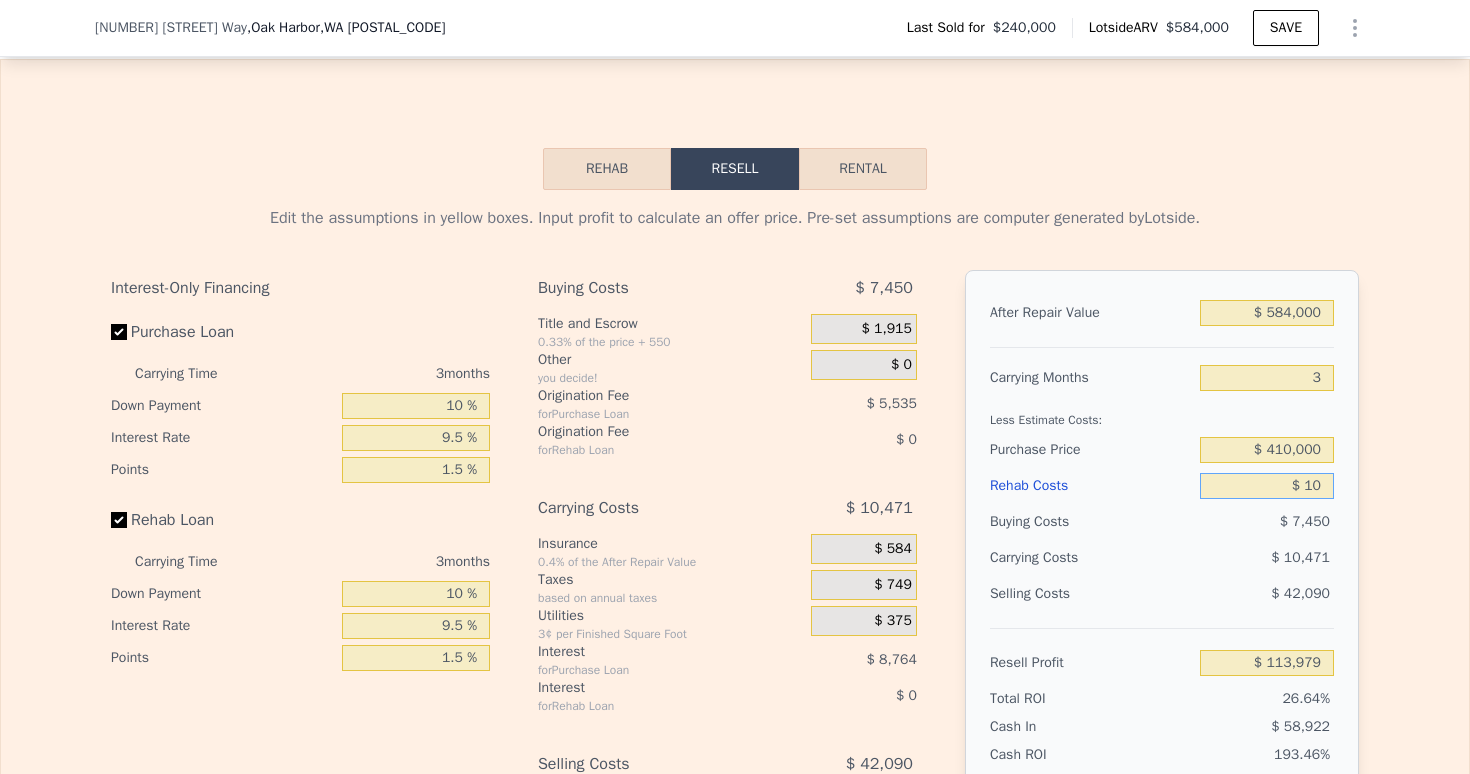 type on "$ 100" 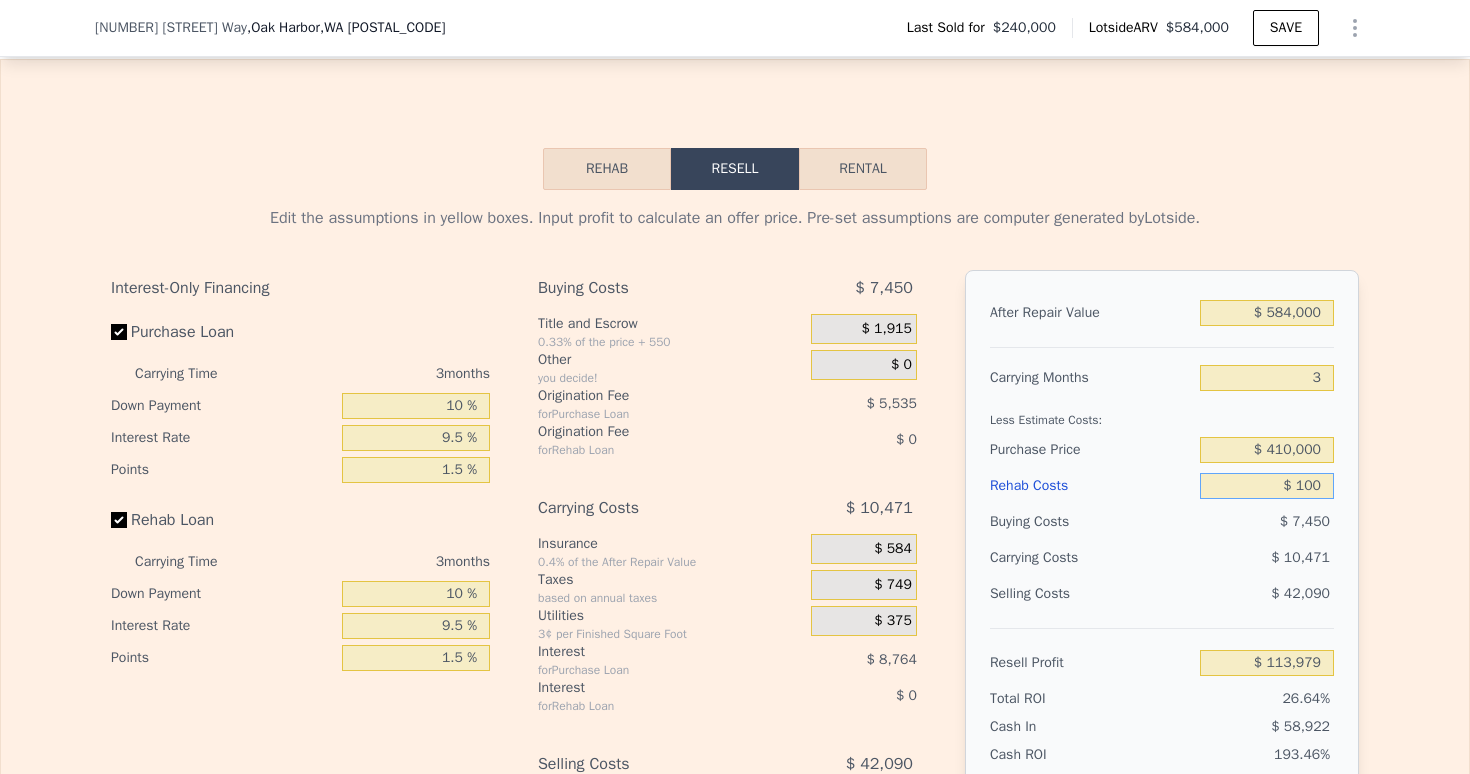 type on "$ 113,885" 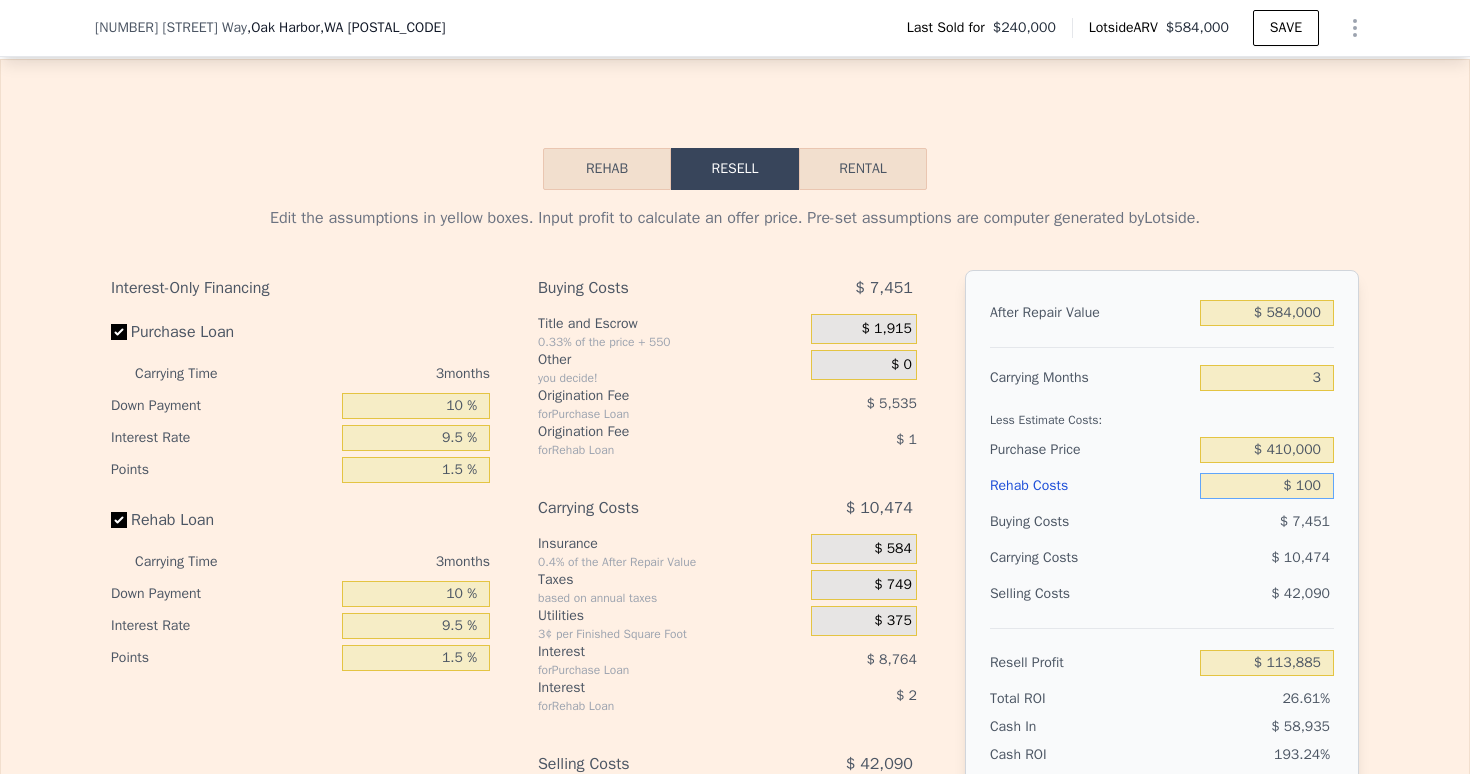 type on "$ 1,000" 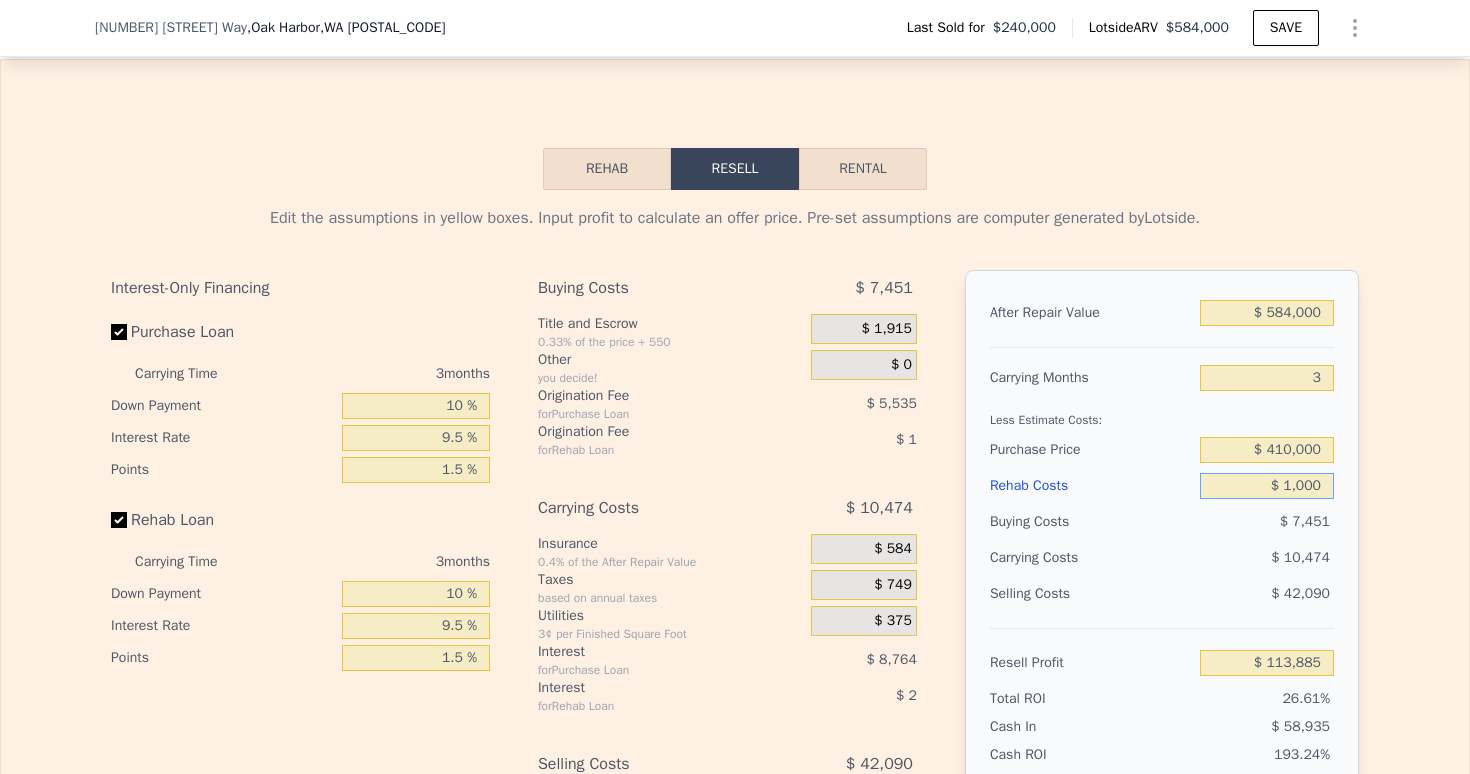 type on "$ 112,954" 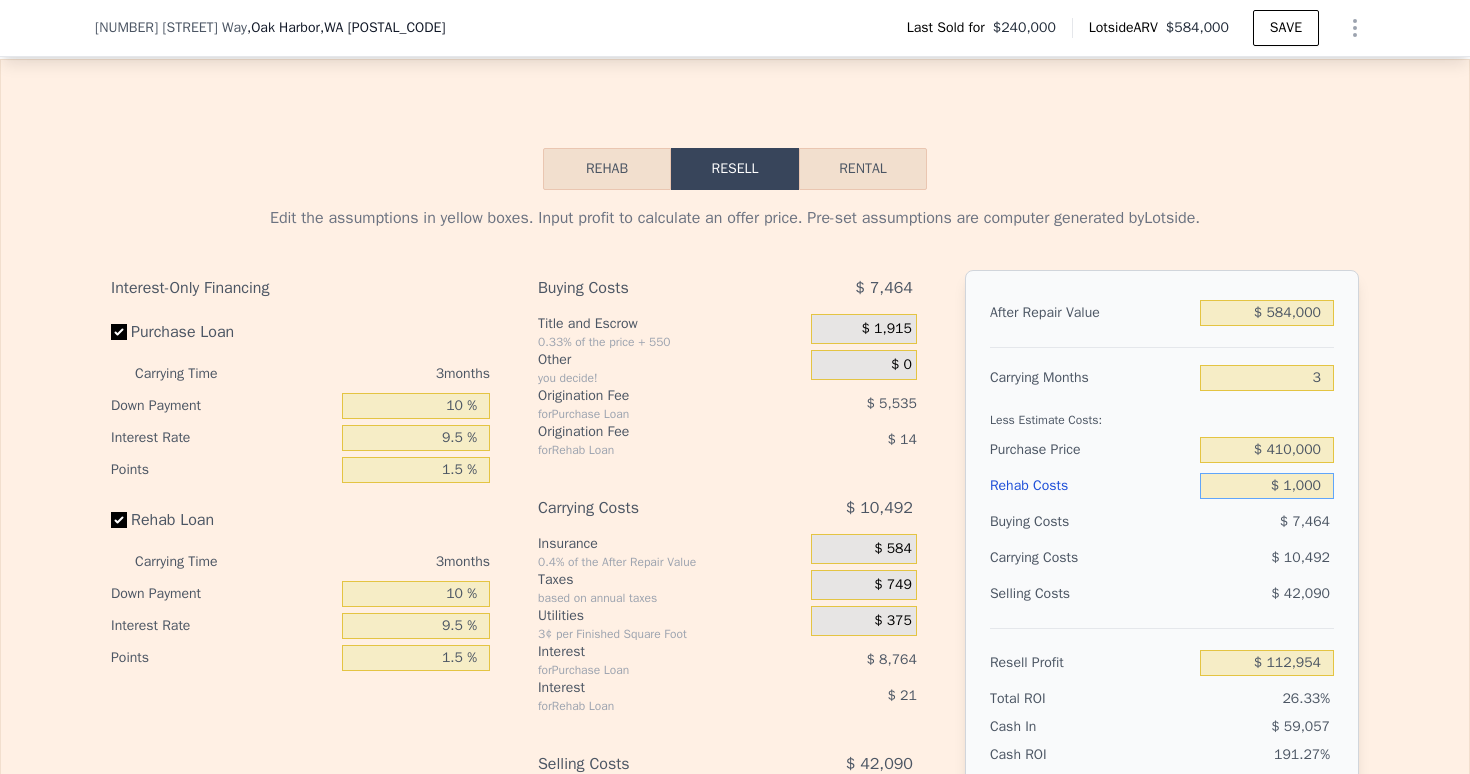 type on "$ 10,000" 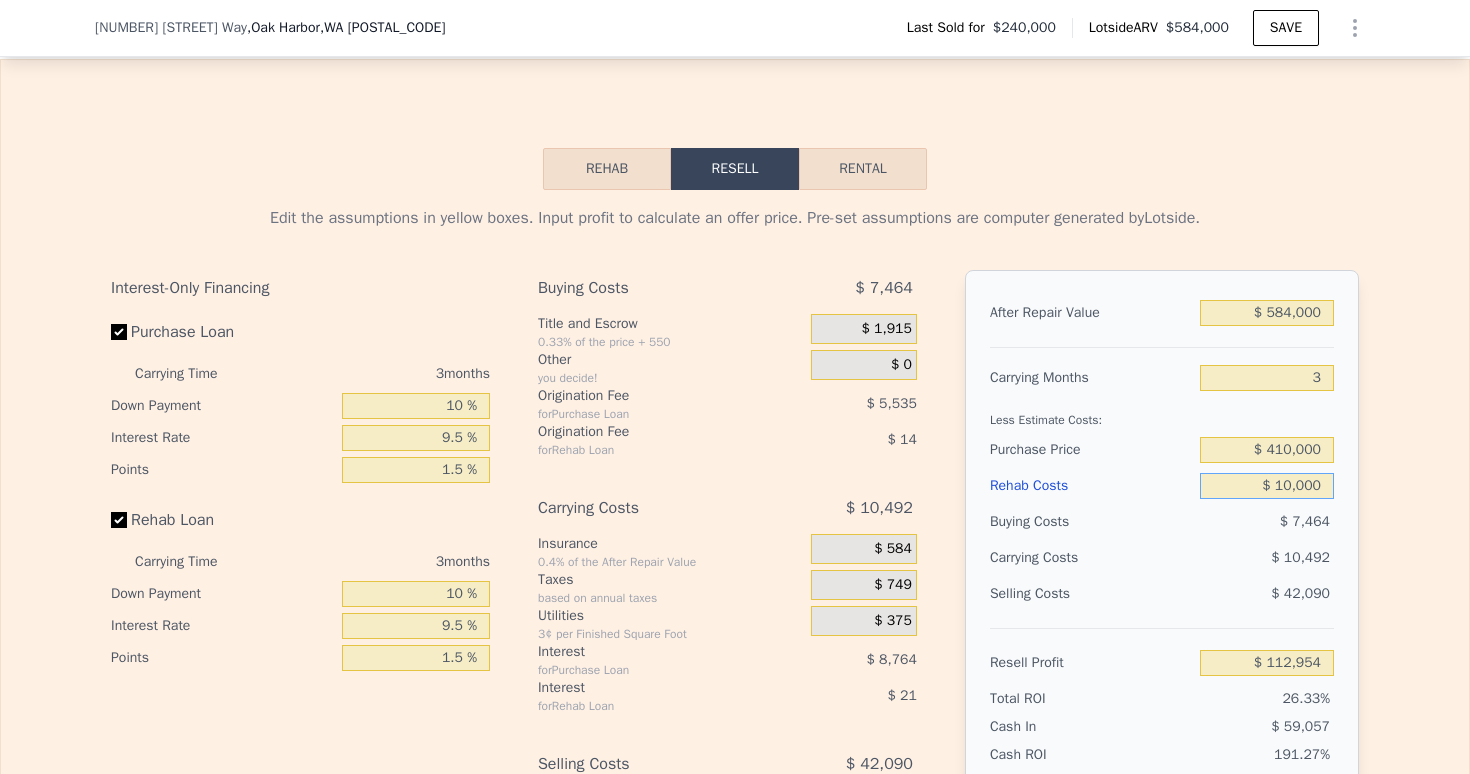 type on "$ 103,641" 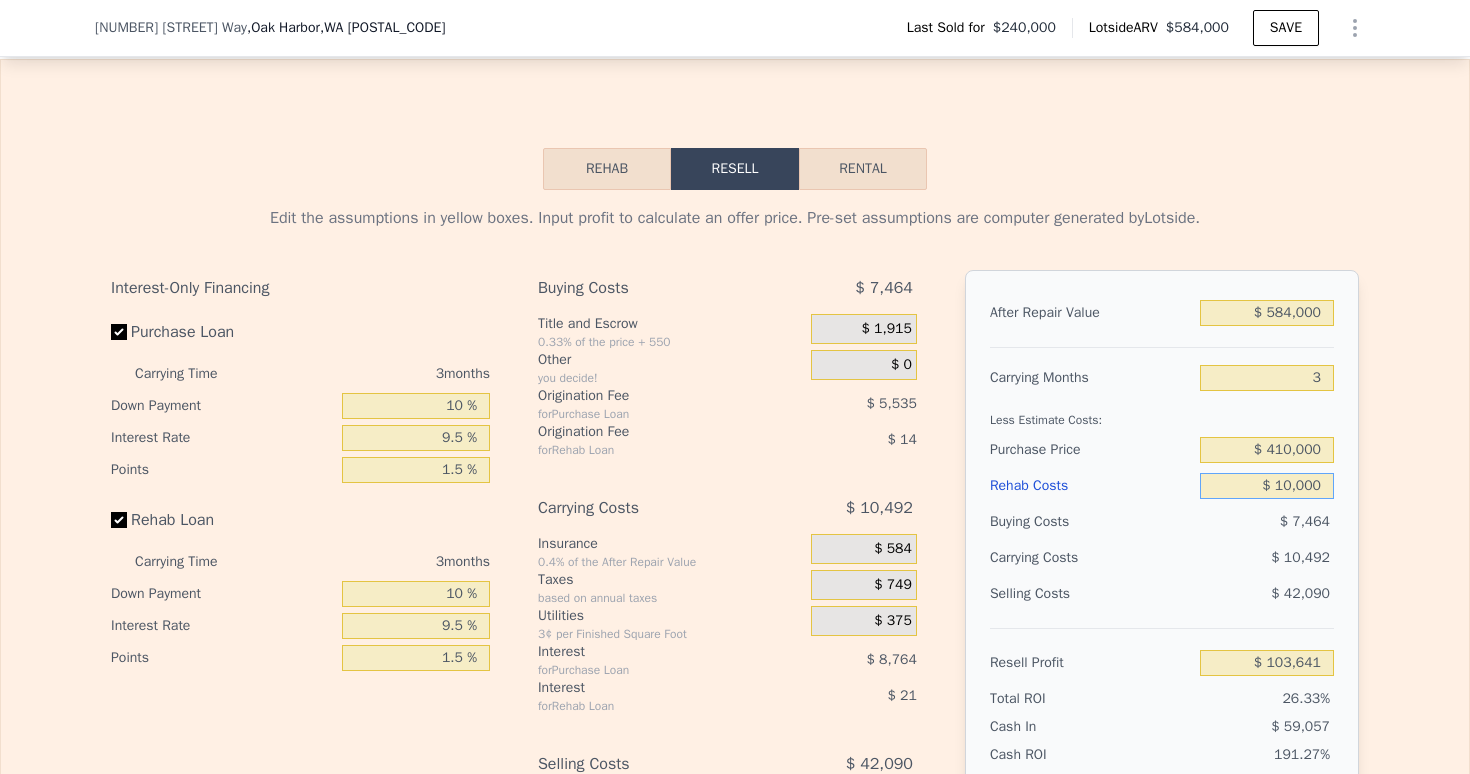 type on "$ 100,000" 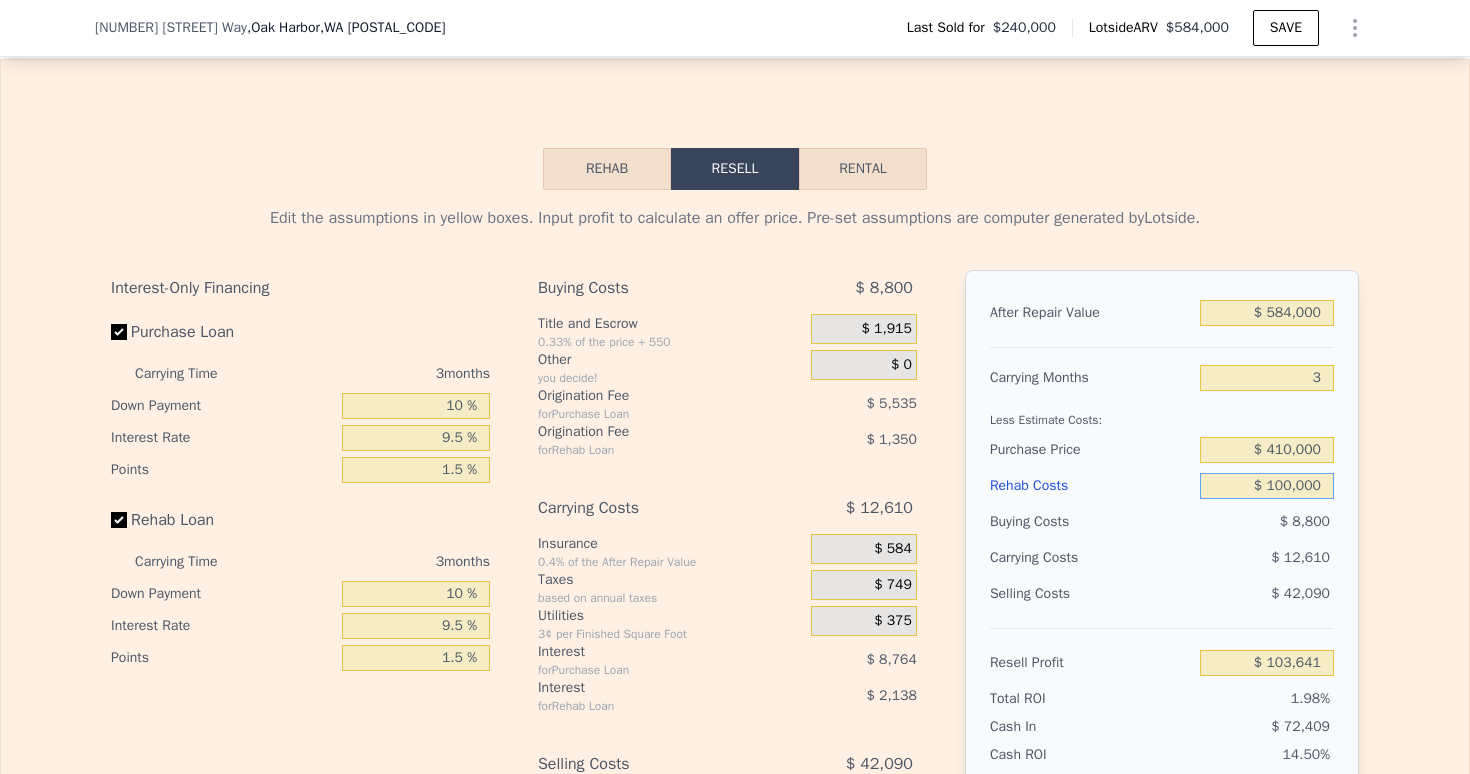 type on "$ 10,500" 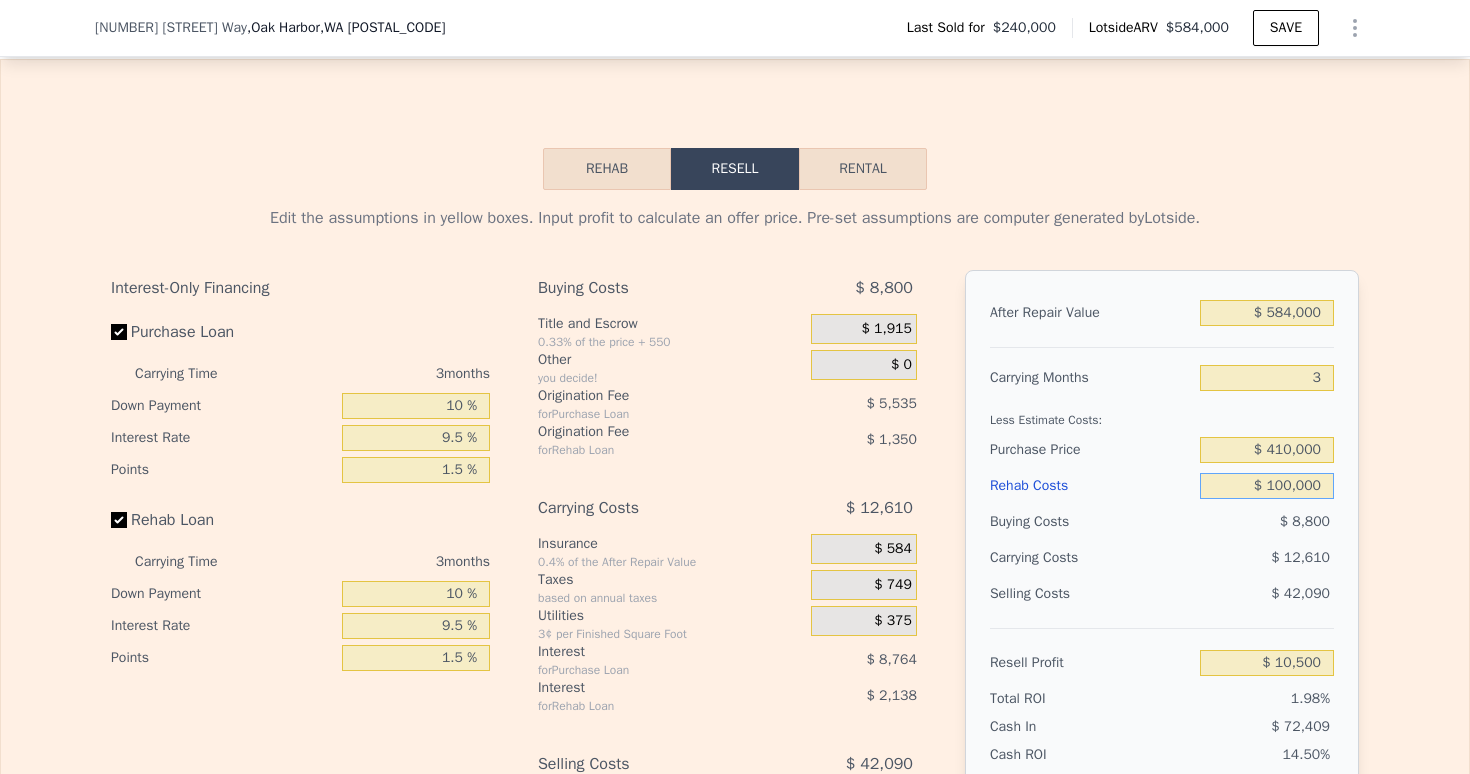 type on "$ 100,000" 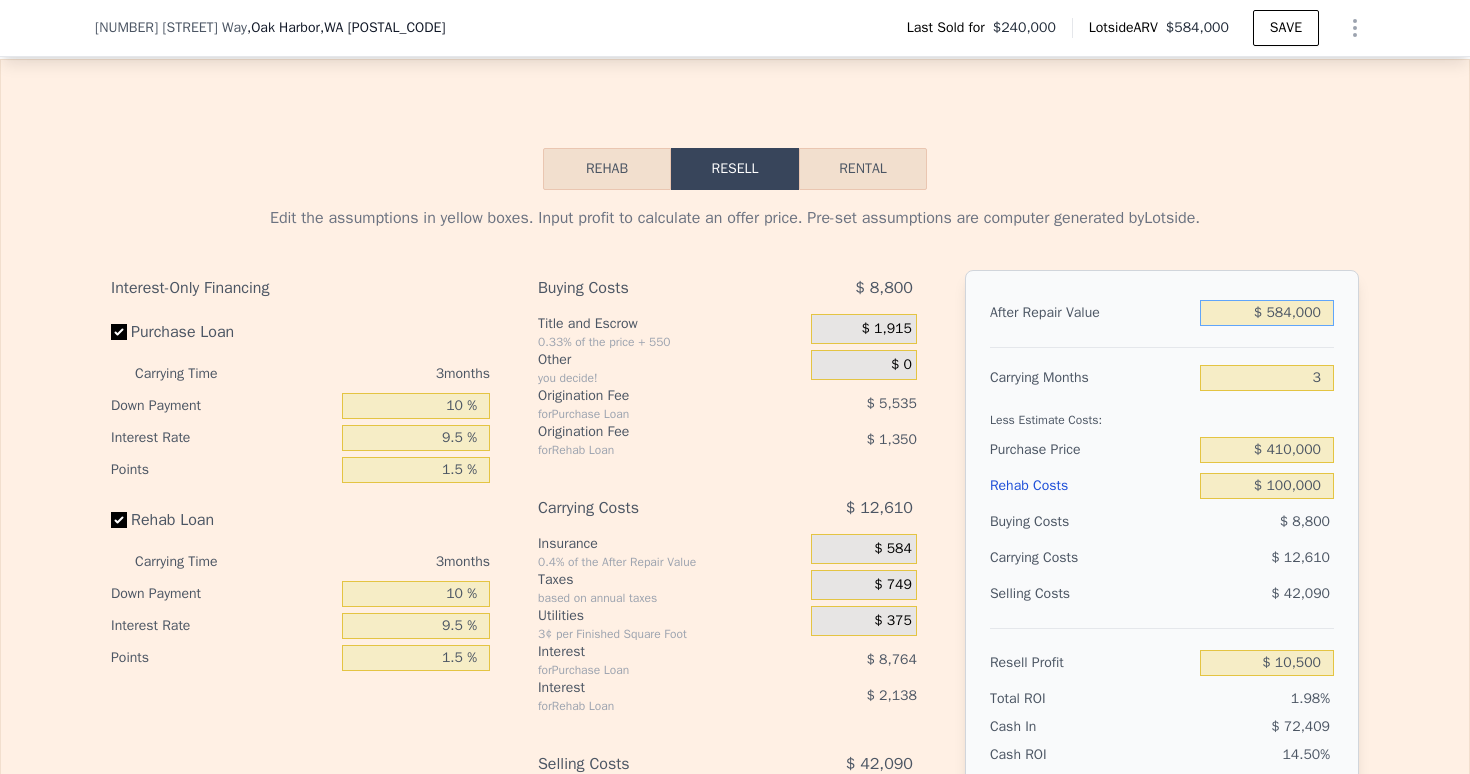 drag, startPoint x: 1261, startPoint y: 340, endPoint x: 1334, endPoint y: 338, distance: 73.02739 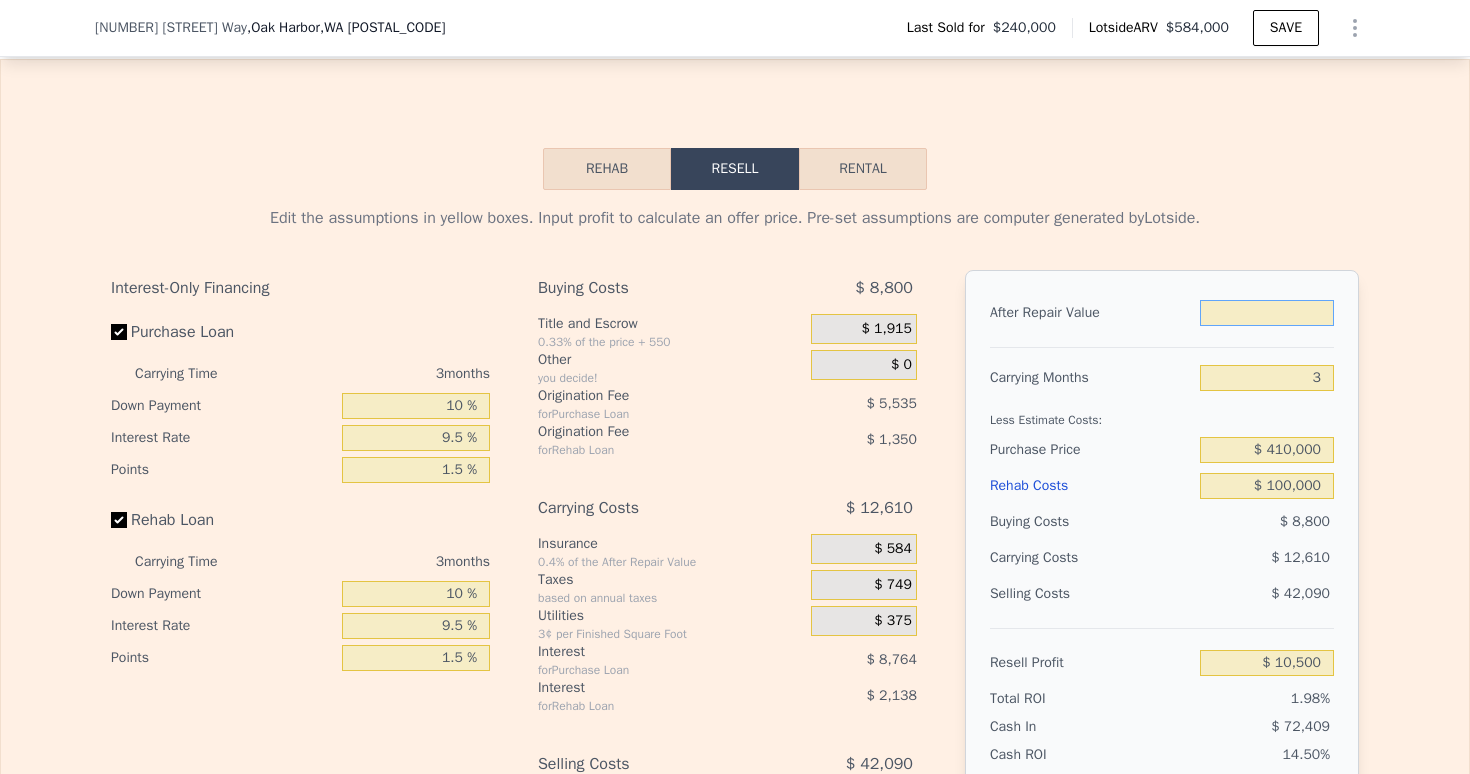 type on "$ 6" 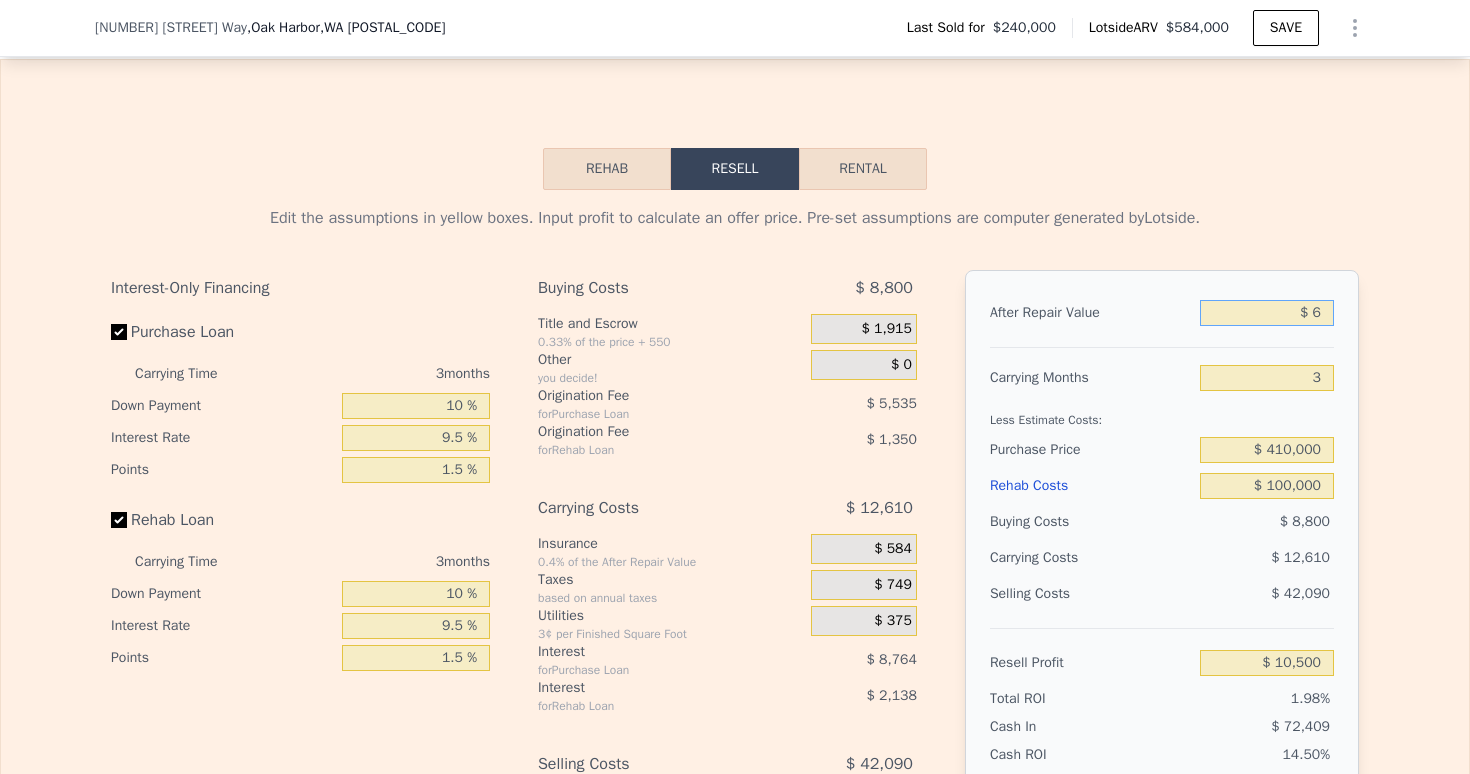 type on "-$ 531,370" 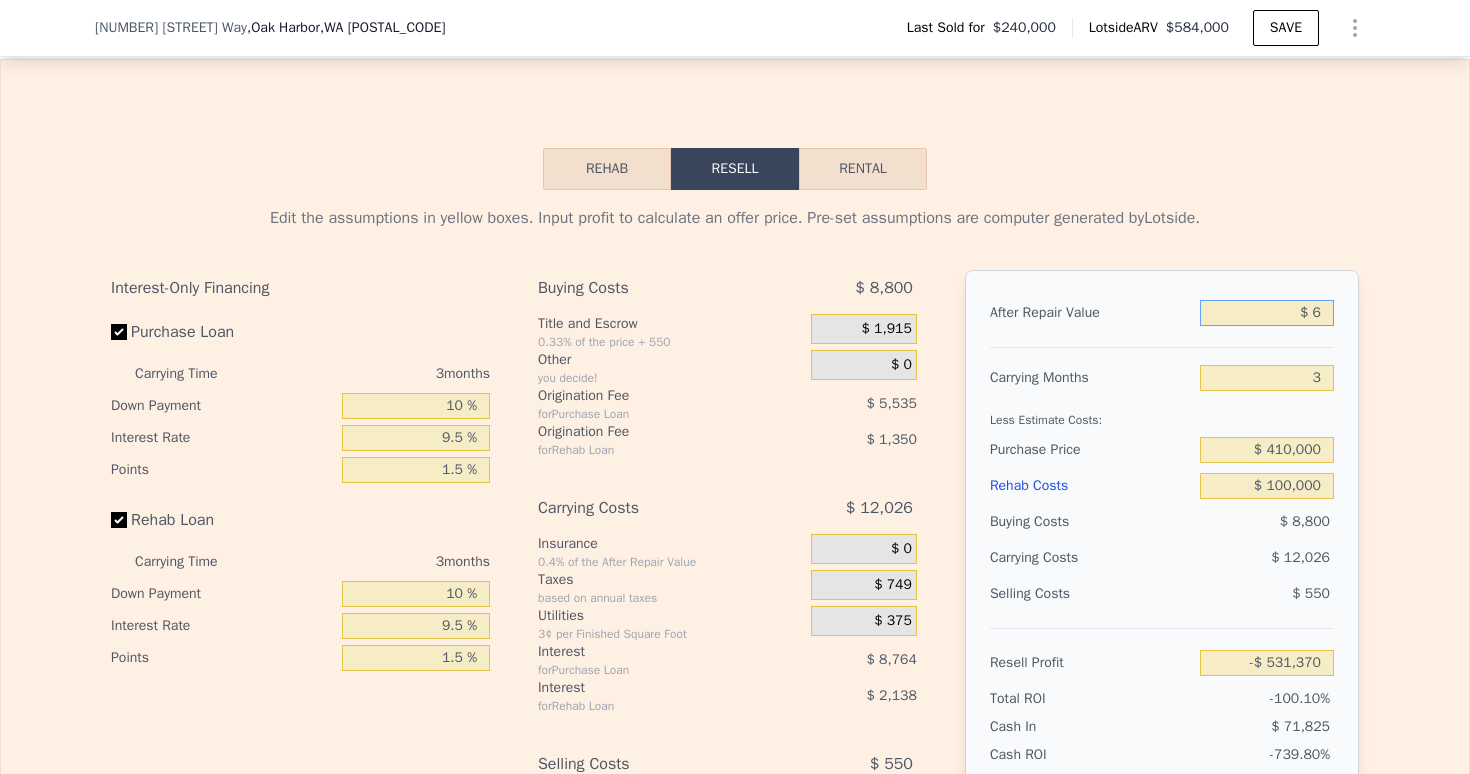 type on "$ 65" 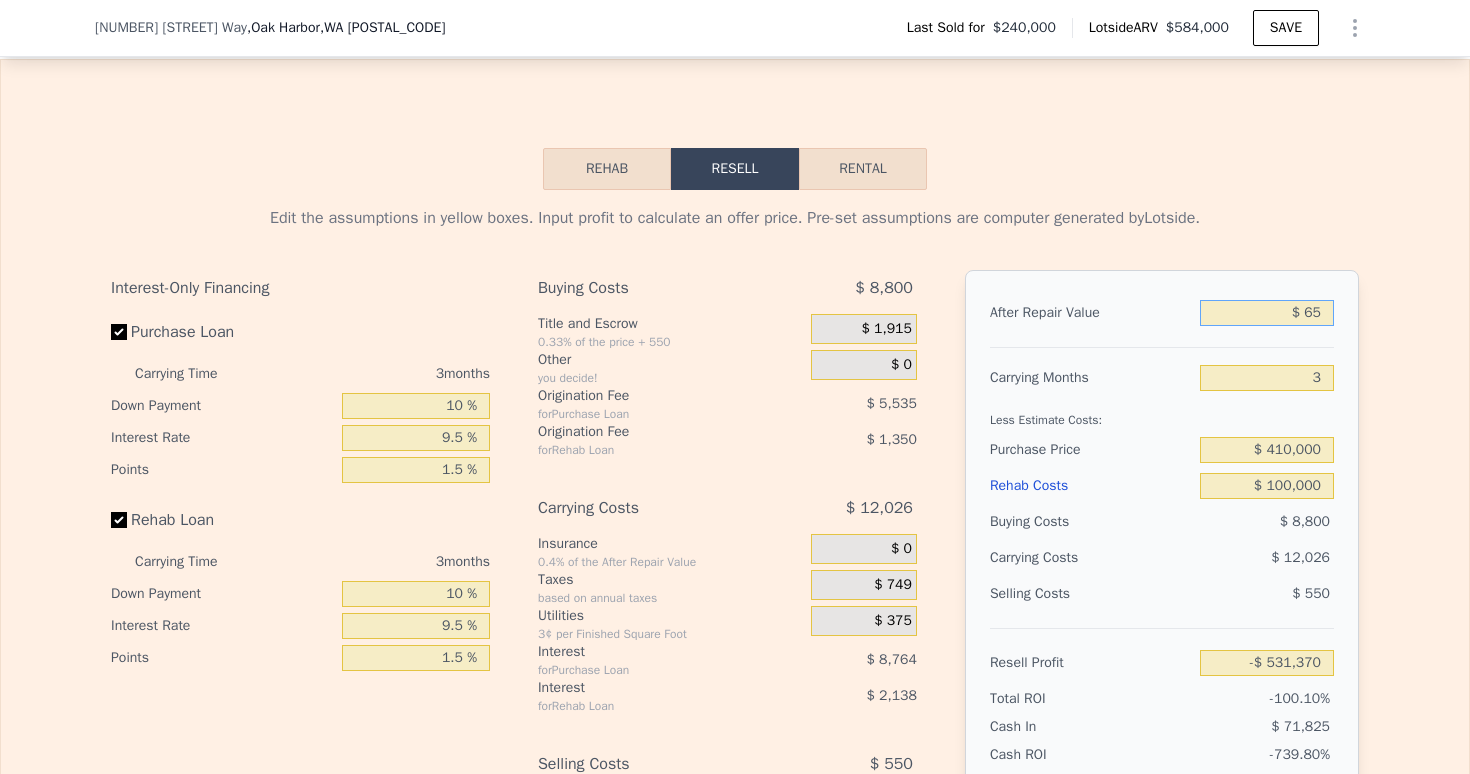 type on "-$ 531,316" 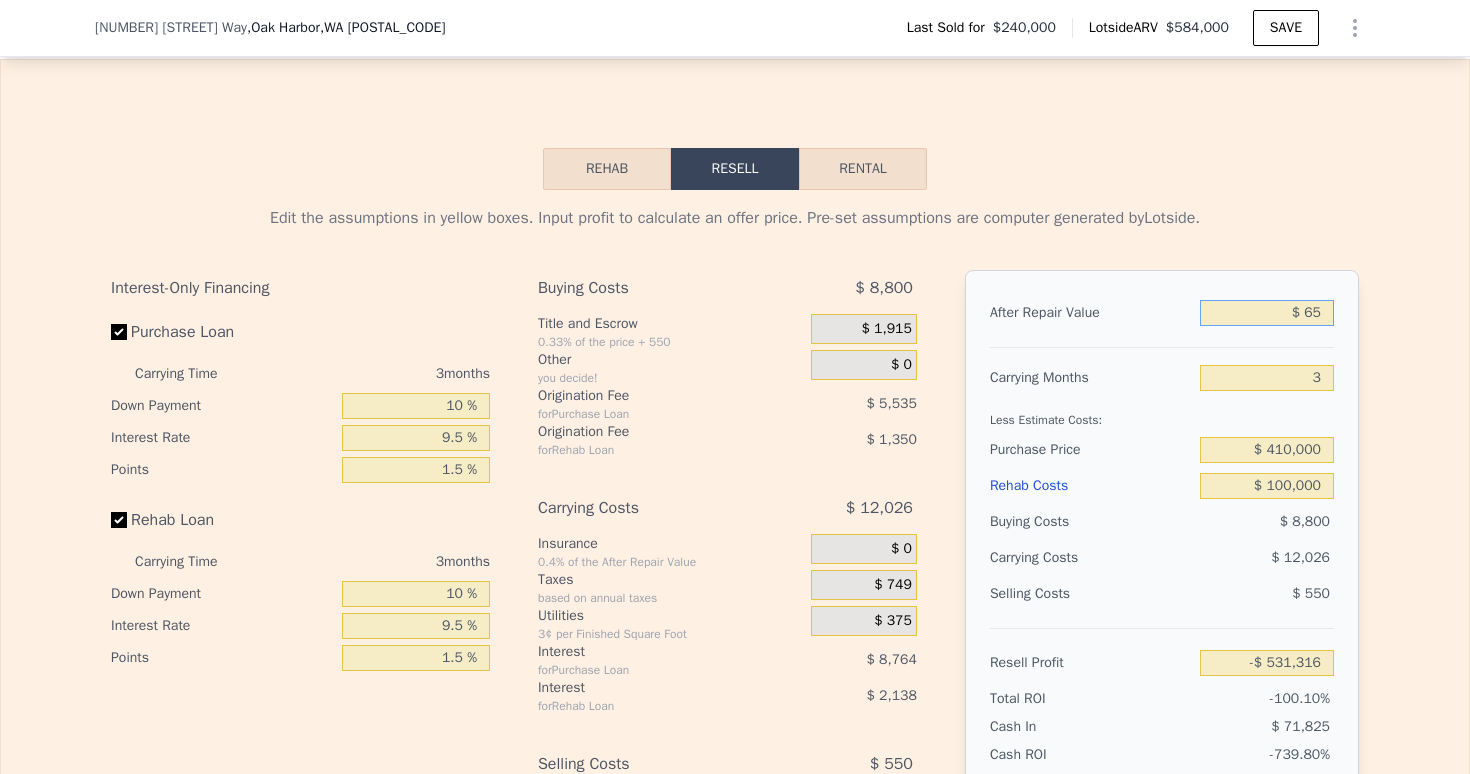 type on "$ 650" 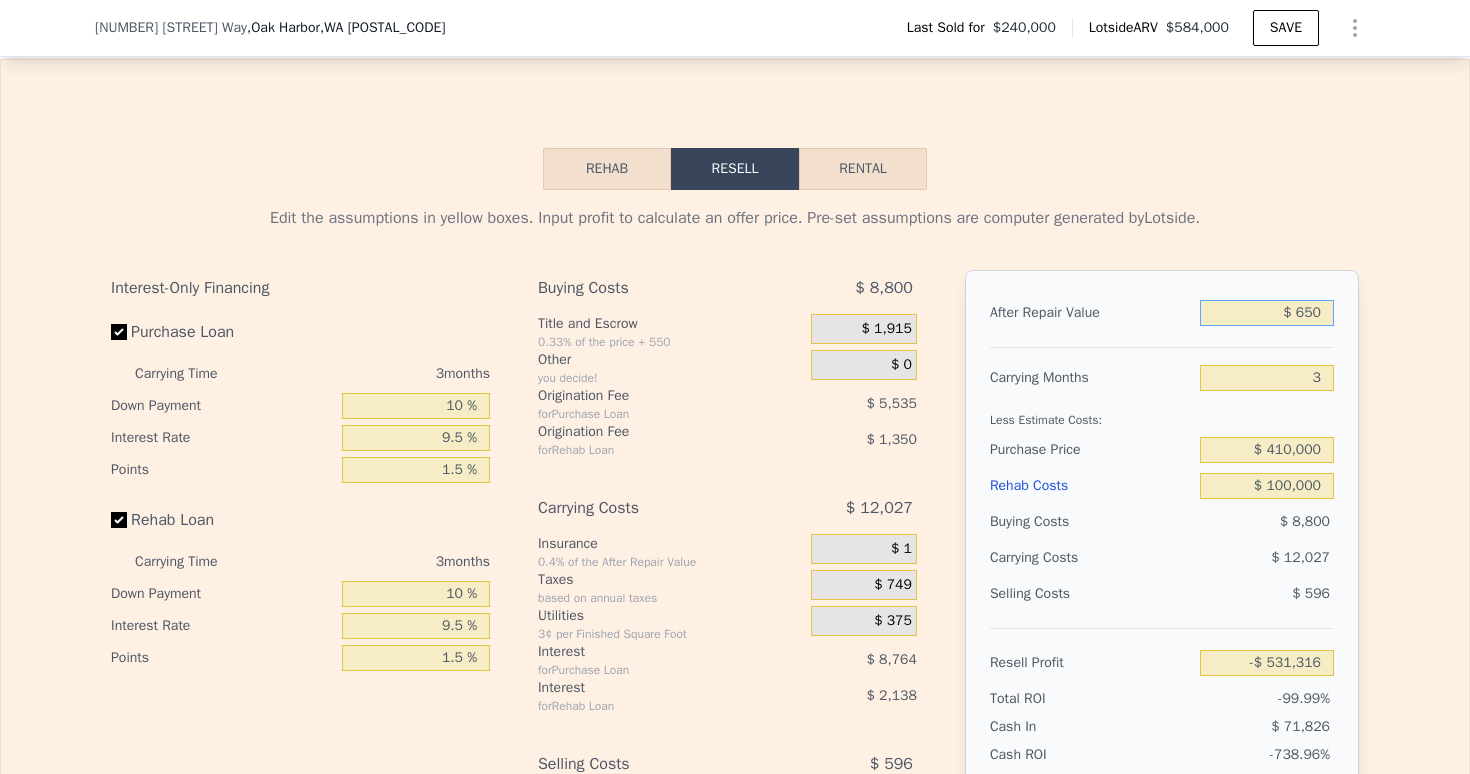 type on "-$ 530,773" 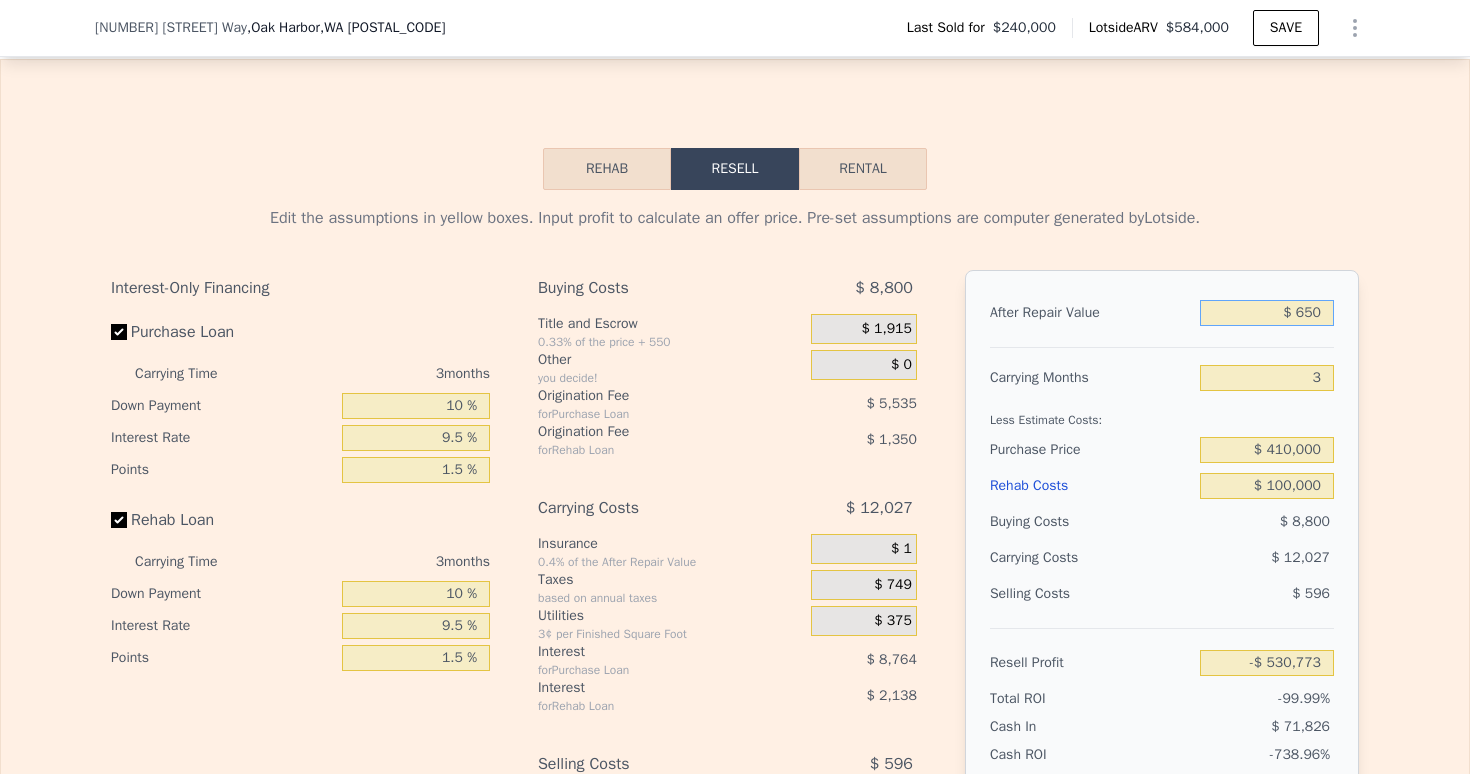type on "$ 6,500" 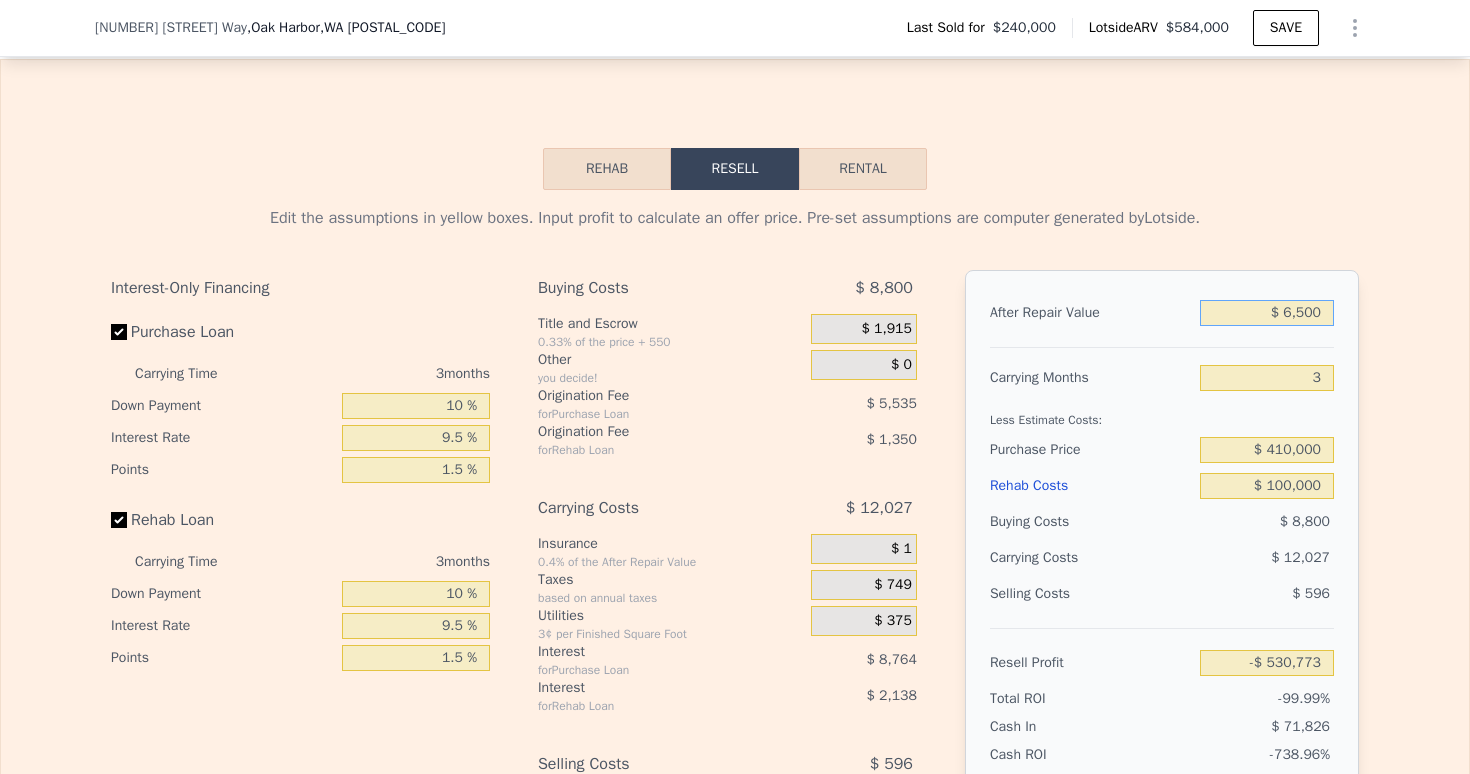 type on "-$ 525,347" 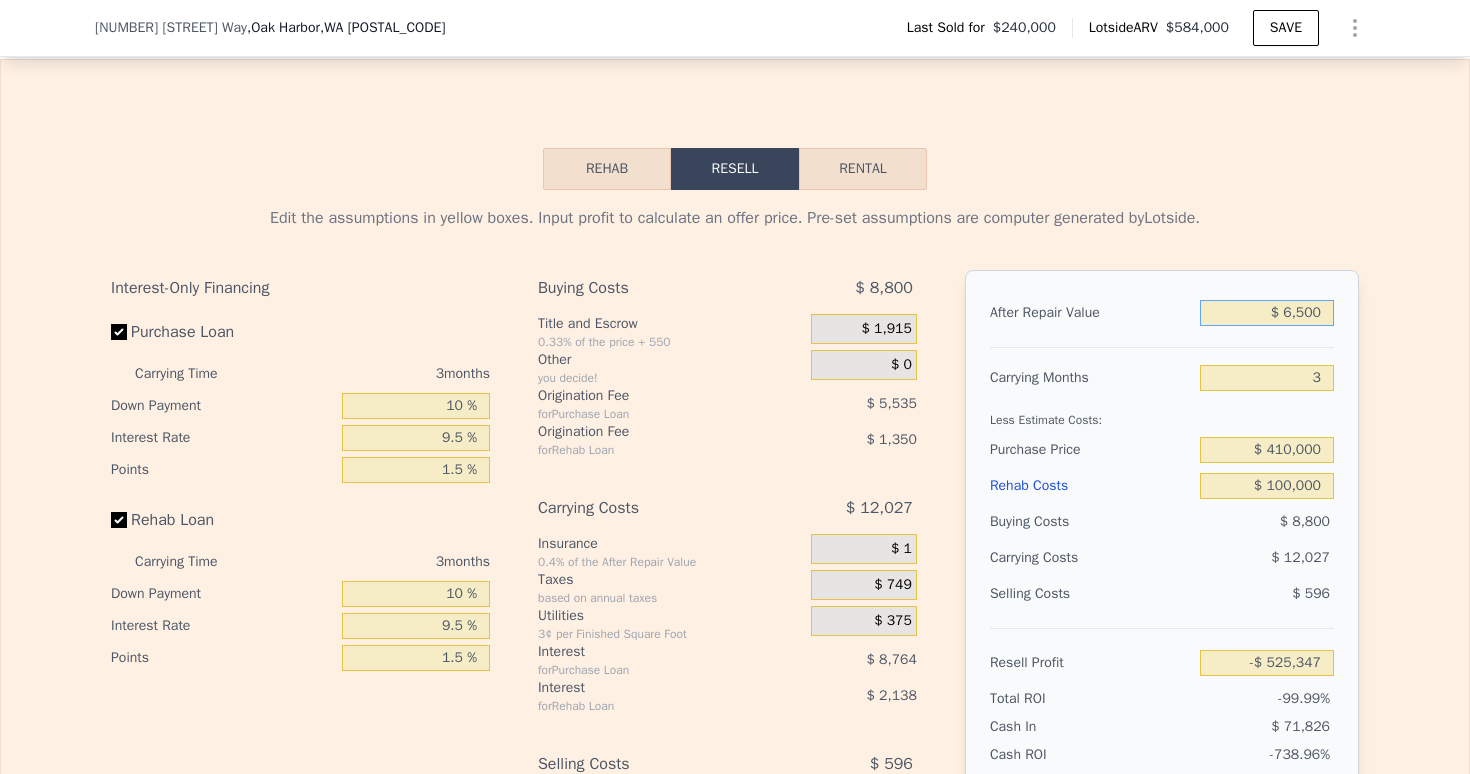 type on "$ 65,000" 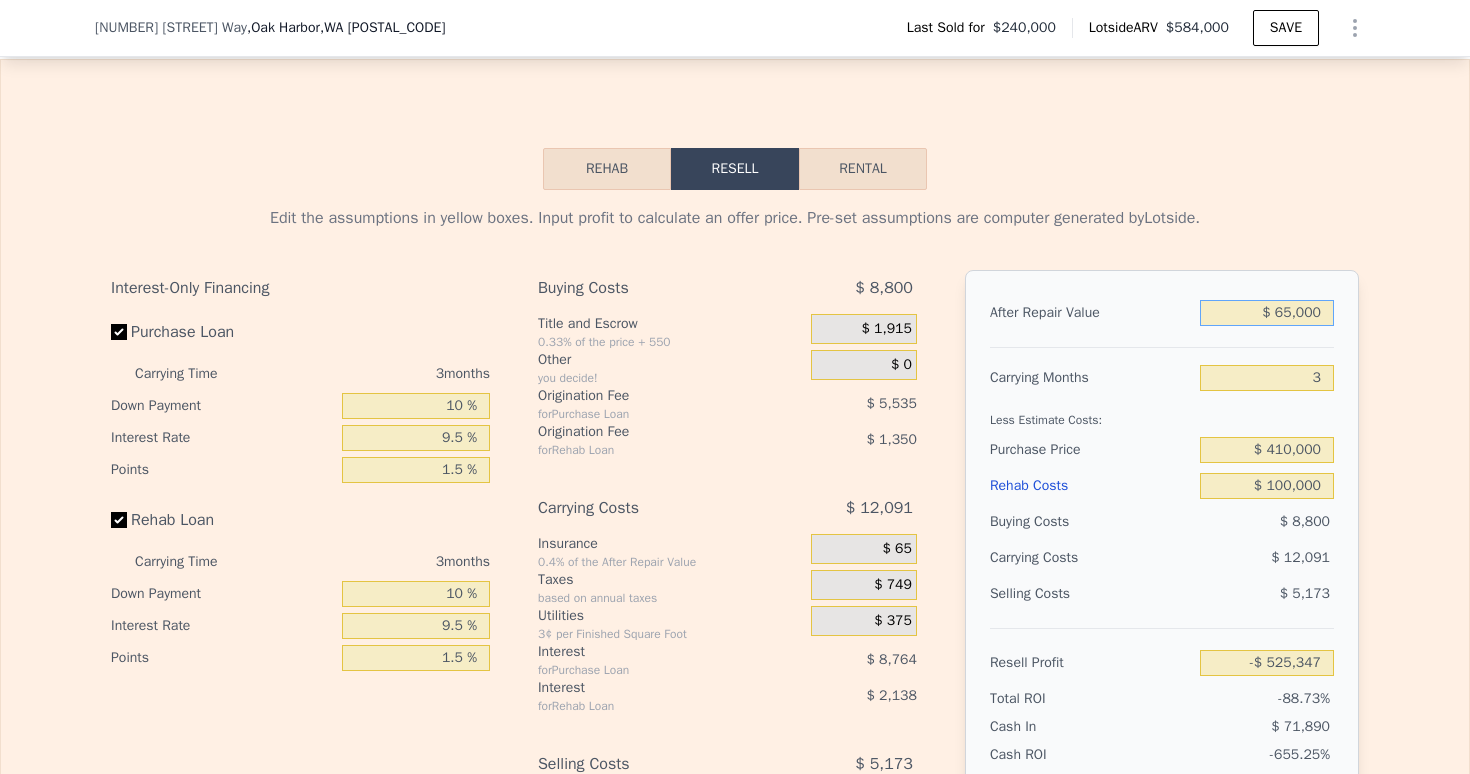 type on "-$ 471,064" 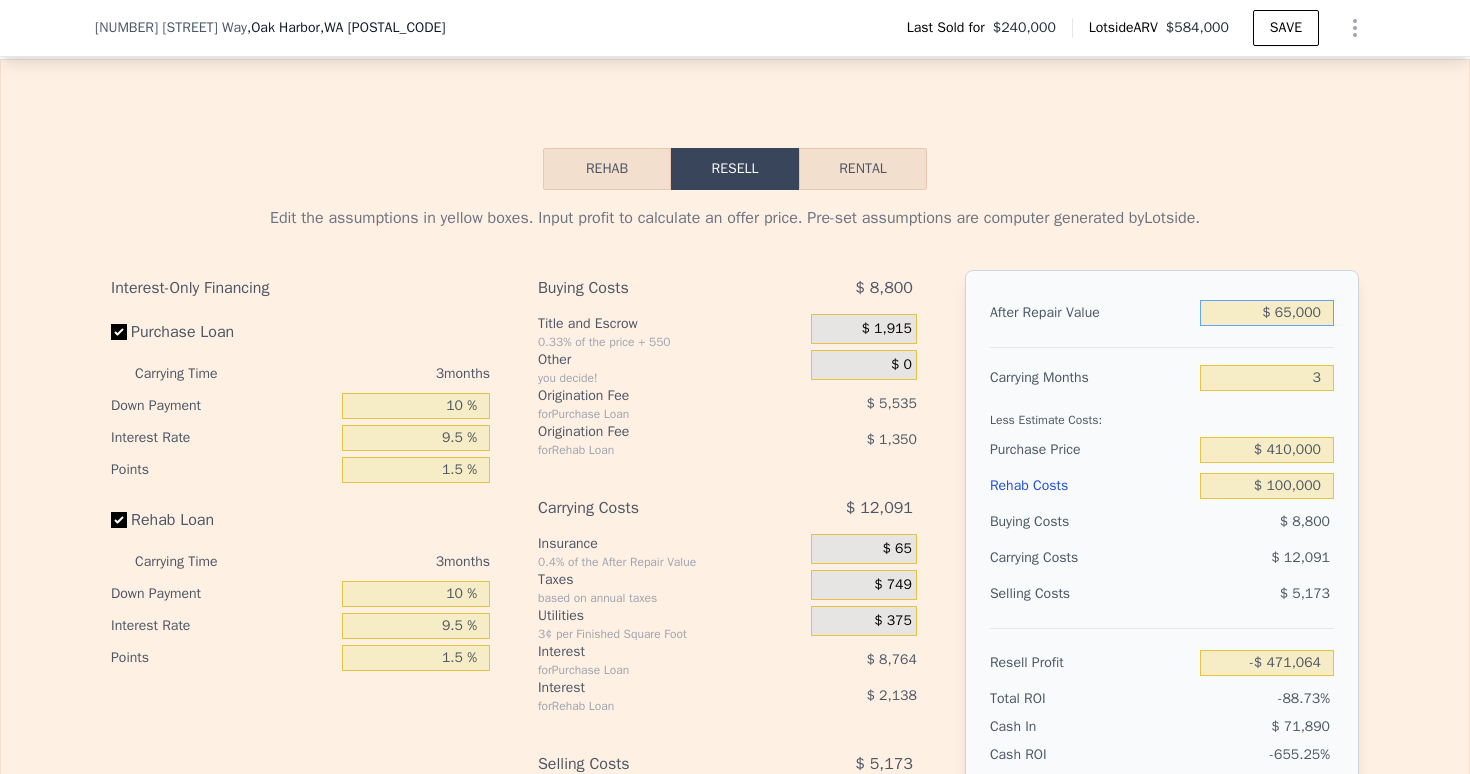 type on "$ 650,000" 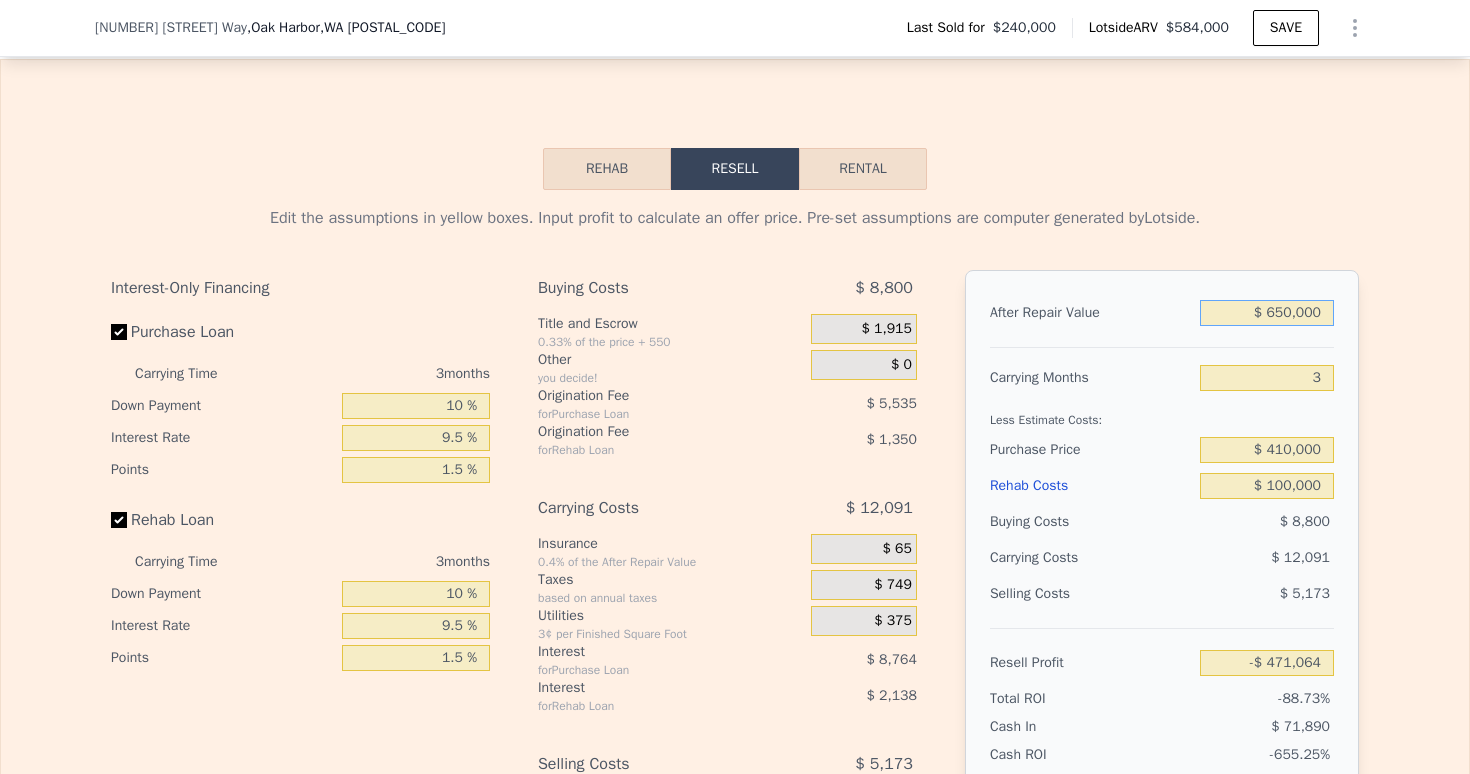 type on "$ 71,739" 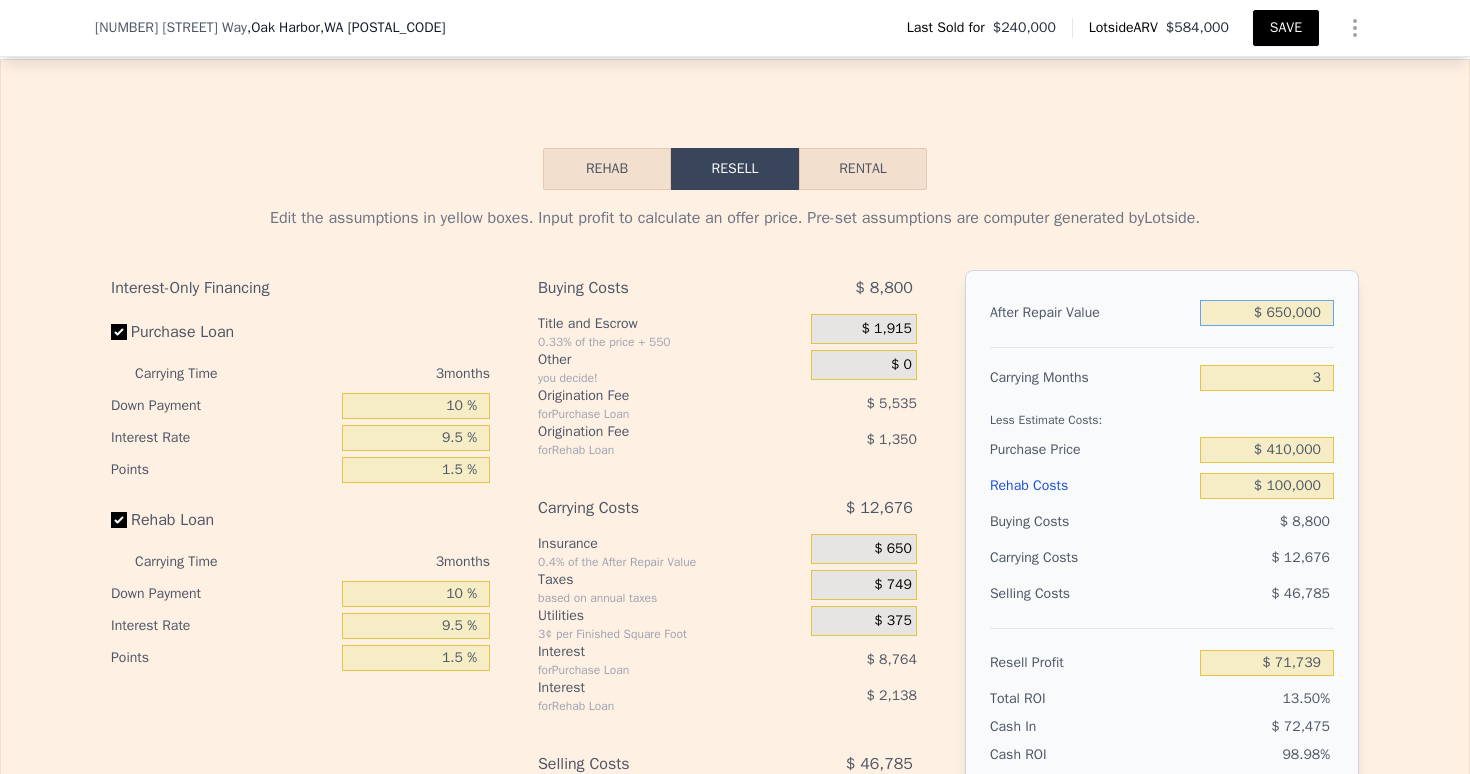 type on "$ 650,000" 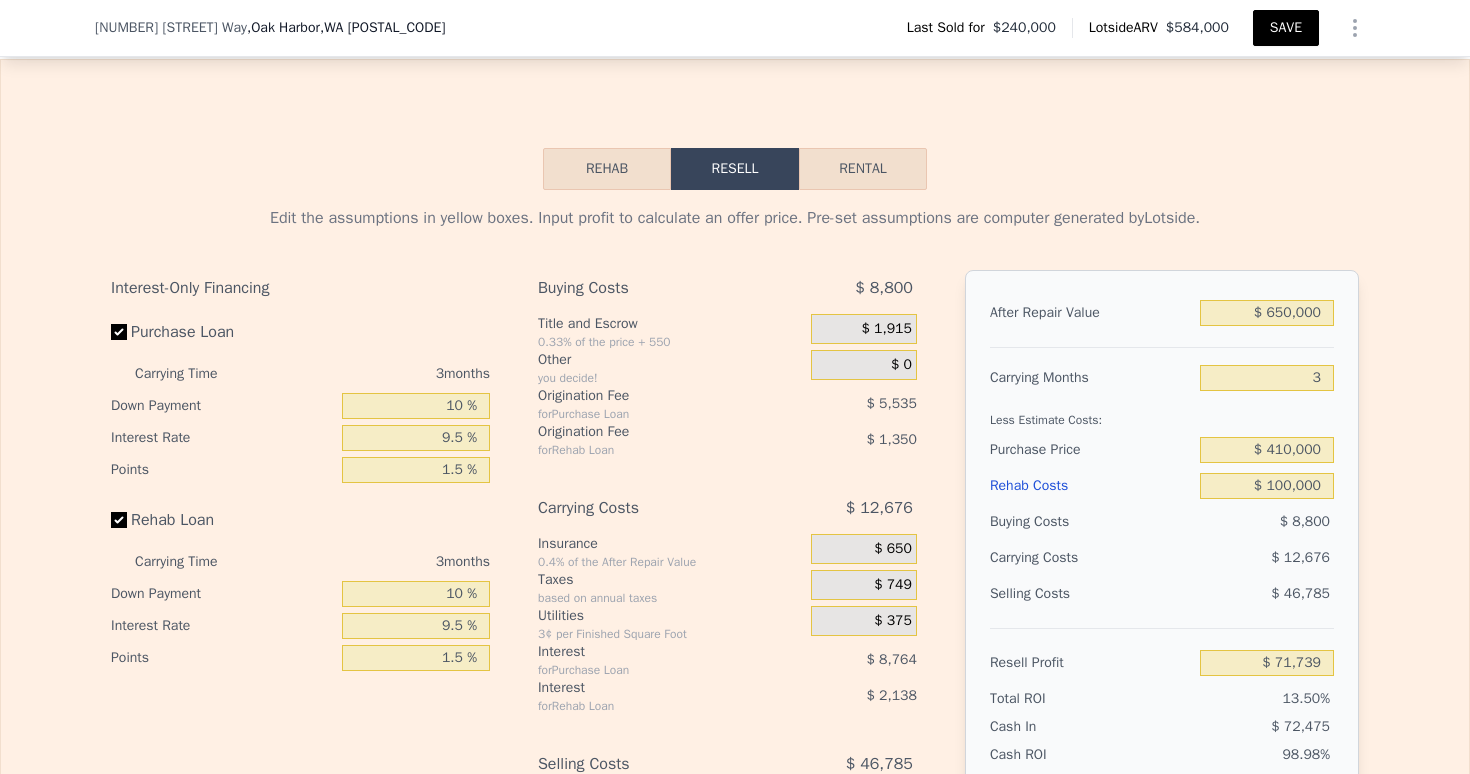 click on "SAVE" at bounding box center (1286, 28) 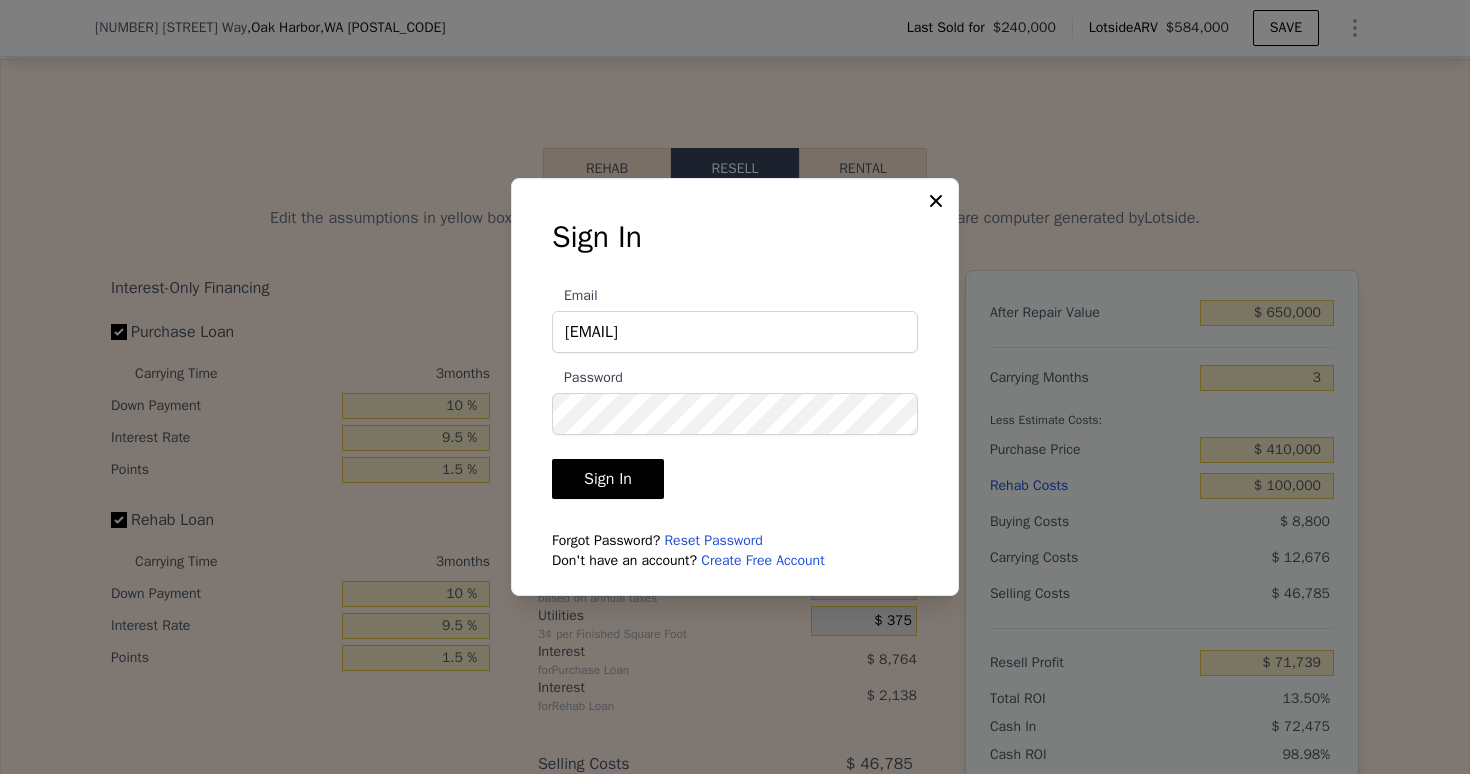 type on "[EMAIL]" 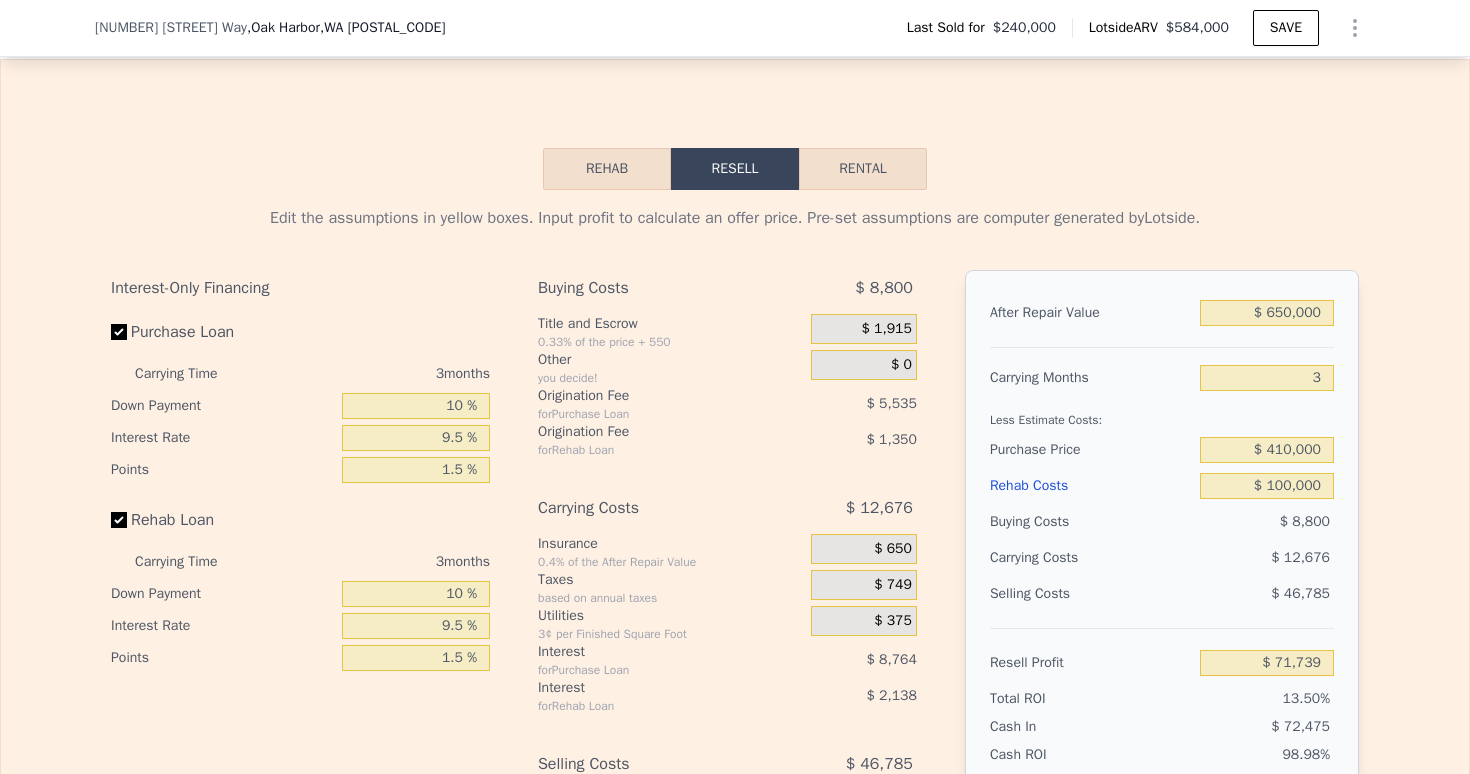 click on "Edit the assumptions in yellow boxes. Input profit to calculate an offer price. Pre-set assumptions are computer generated by  Lotside ." at bounding box center (735, 218) 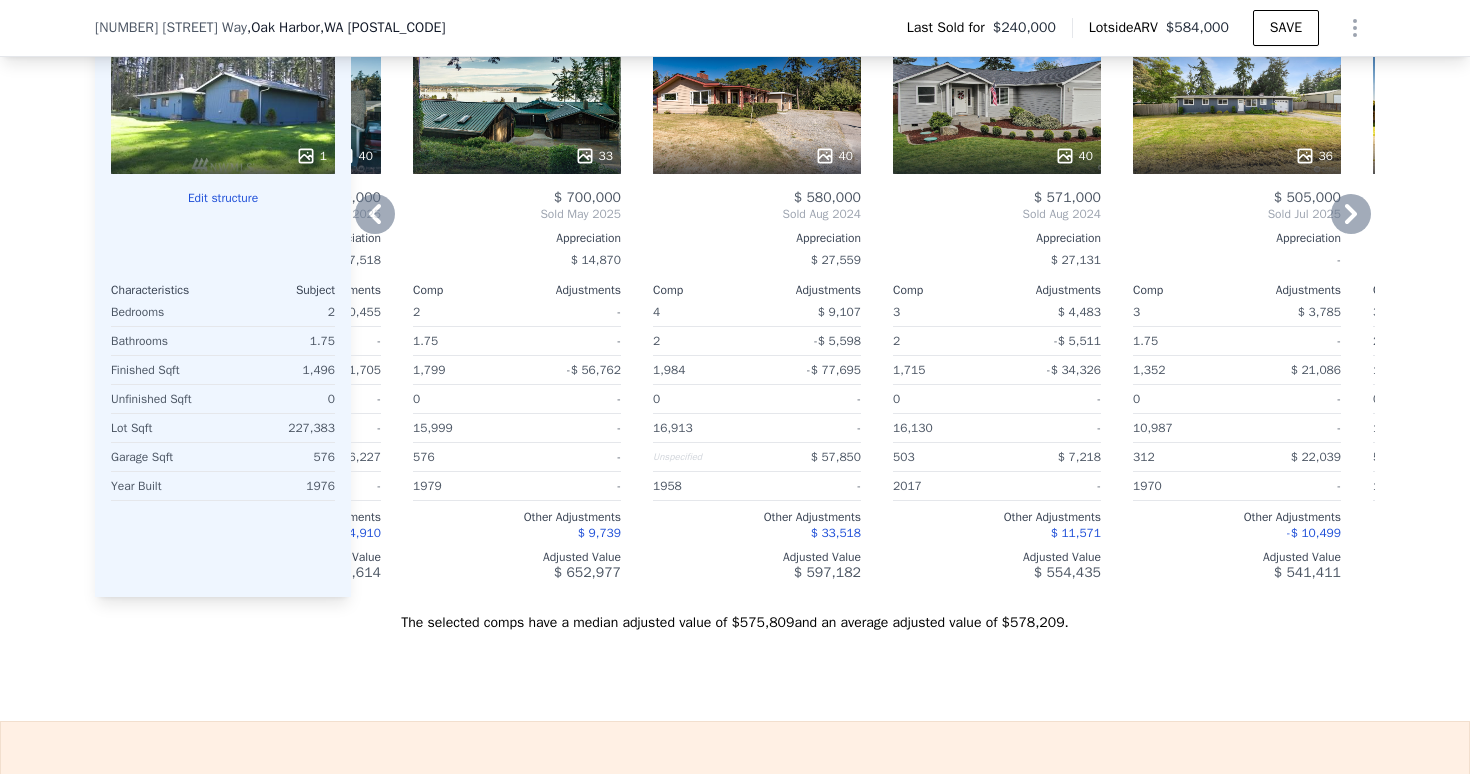 scroll, scrollTop: 2260, scrollLeft: 0, axis: vertical 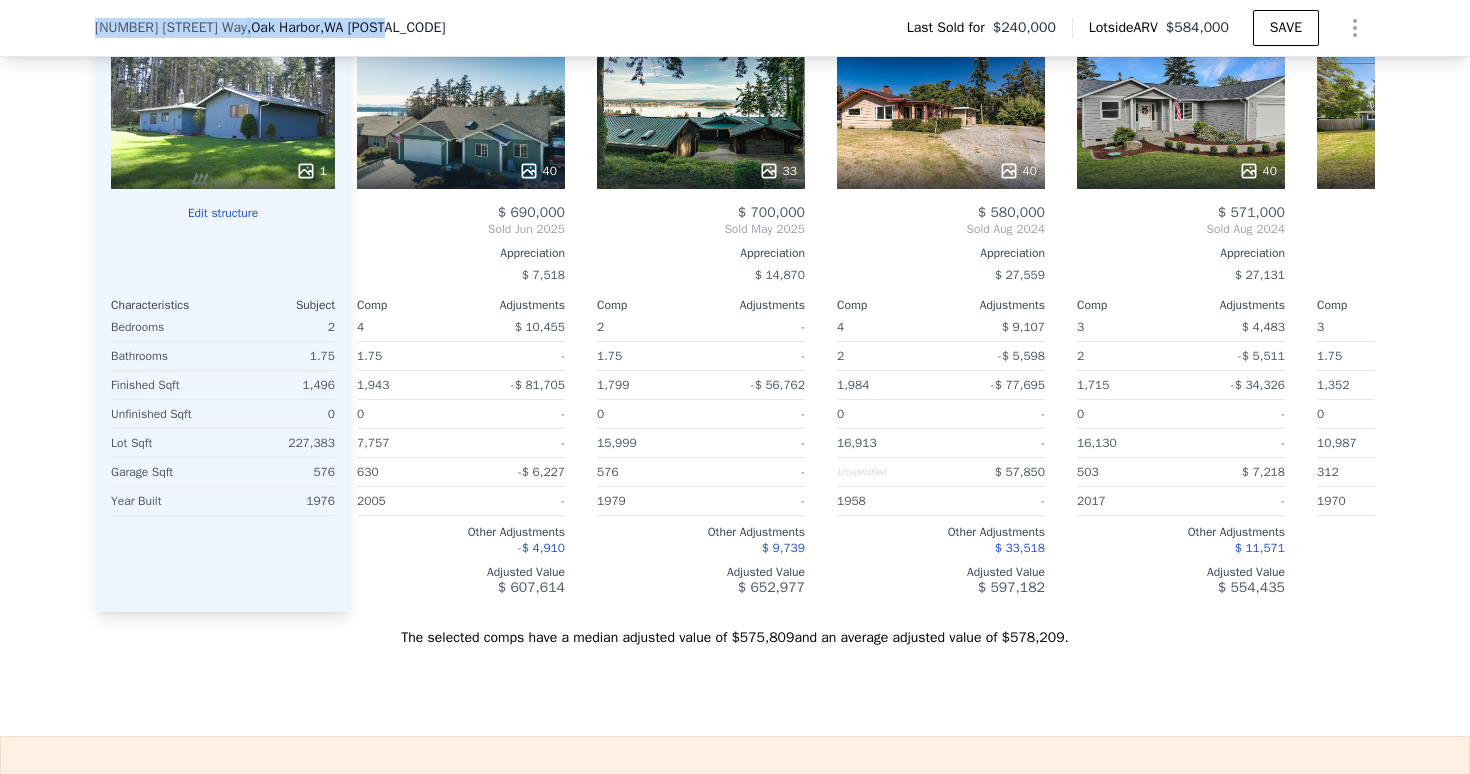 drag, startPoint x: 364, startPoint y: 24, endPoint x: 82, endPoint y: 22, distance: 282.00708 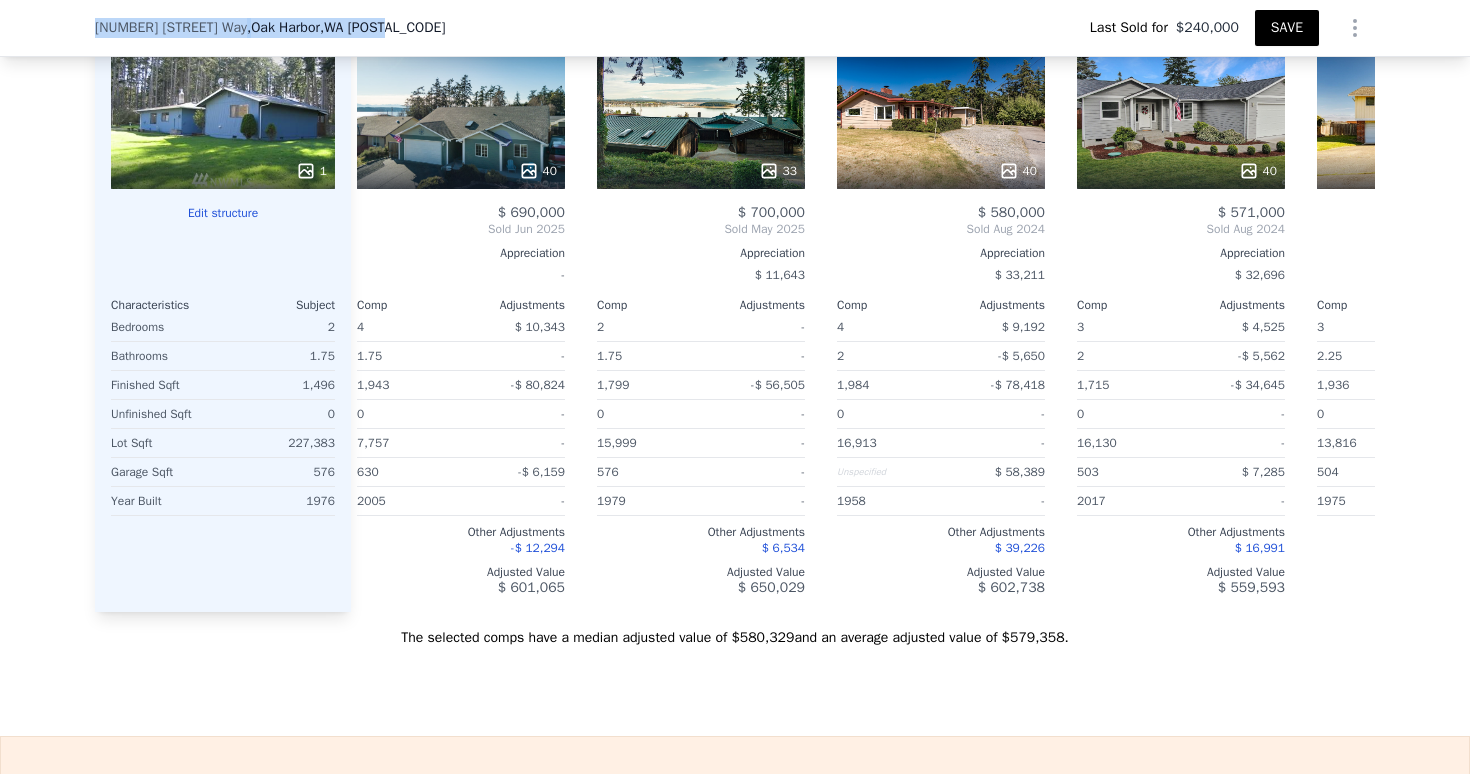 checkbox on "true" 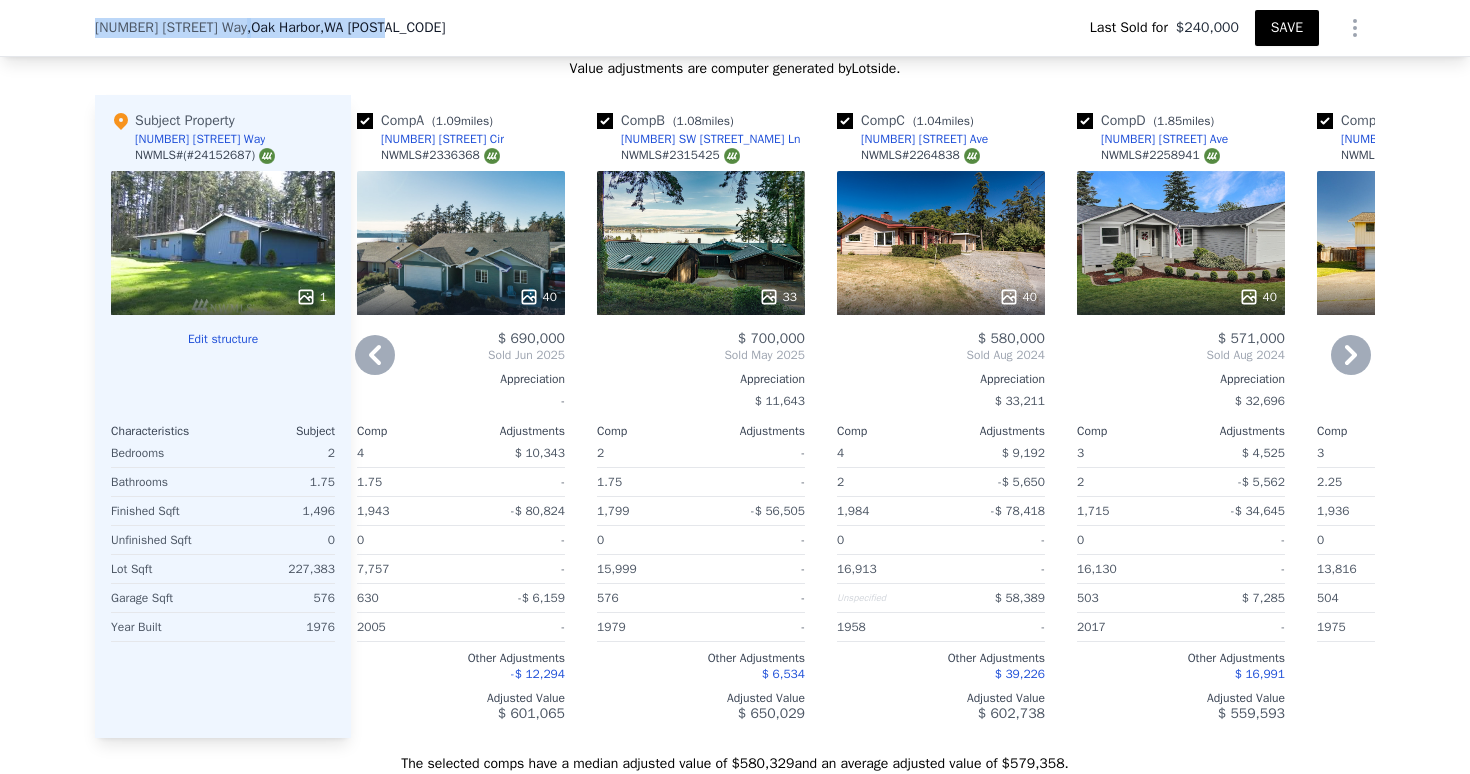 scroll, scrollTop: 2124, scrollLeft: 0, axis: vertical 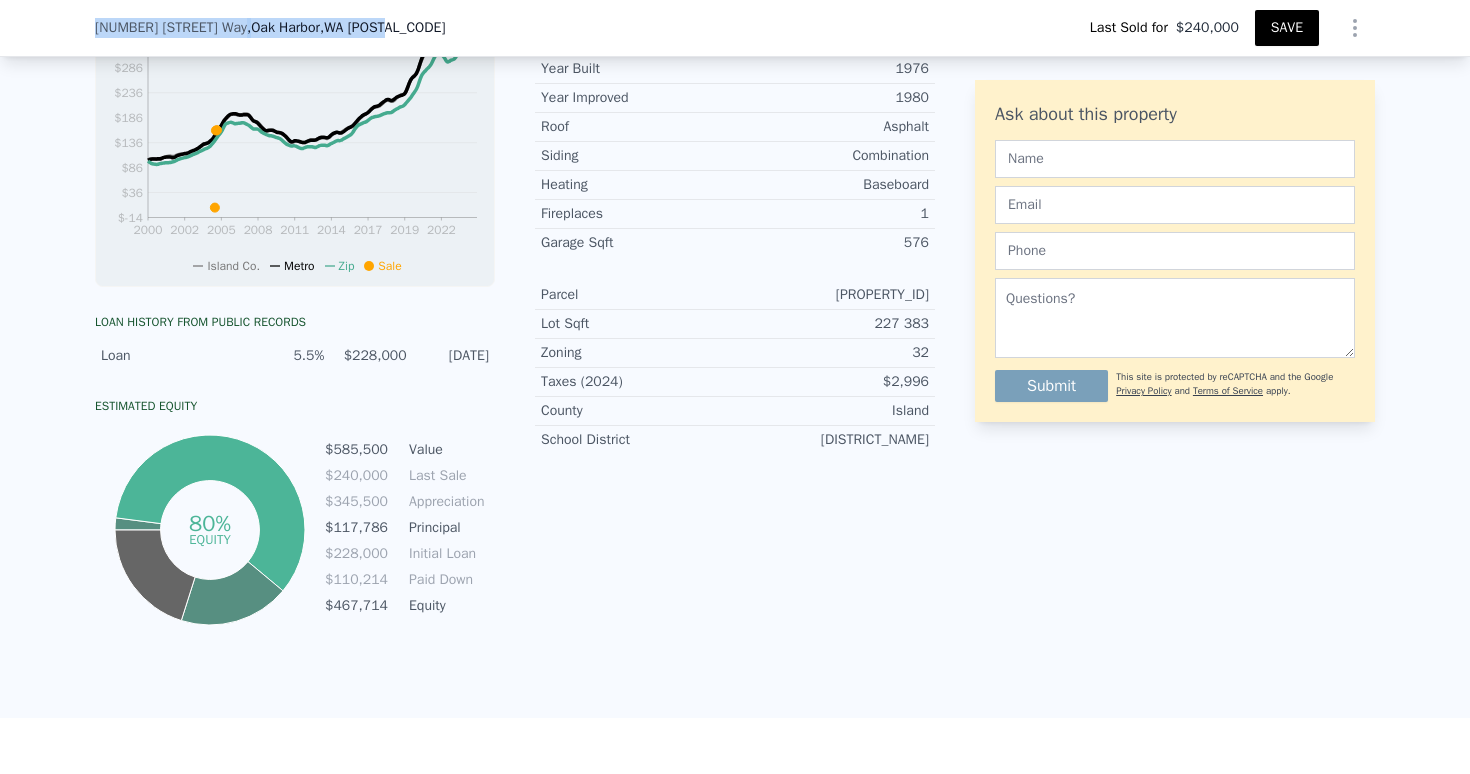 copy on "[NUMBER] [STREET] , [CITY] , [STATE] [POSTAL_CODE]" 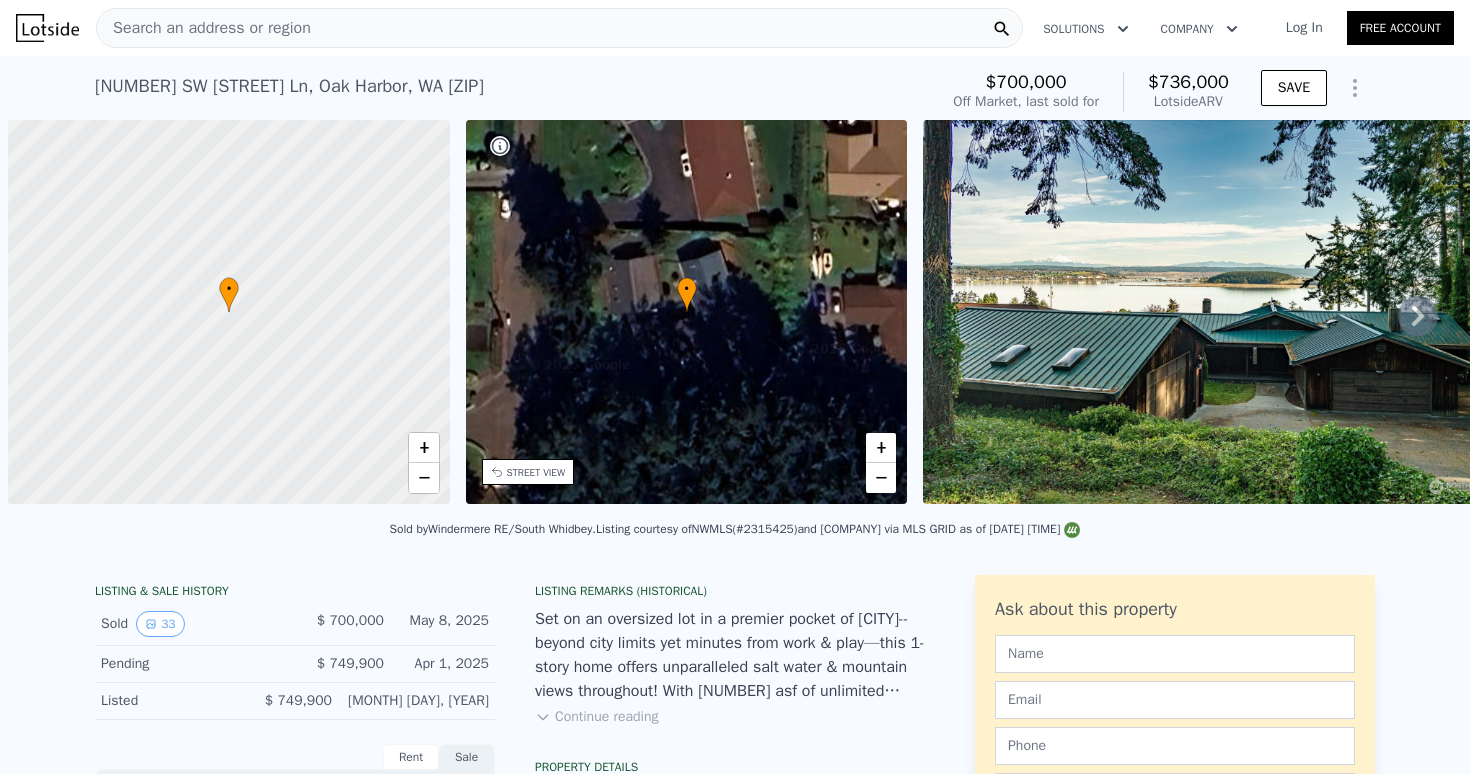 scroll, scrollTop: 0, scrollLeft: 0, axis: both 